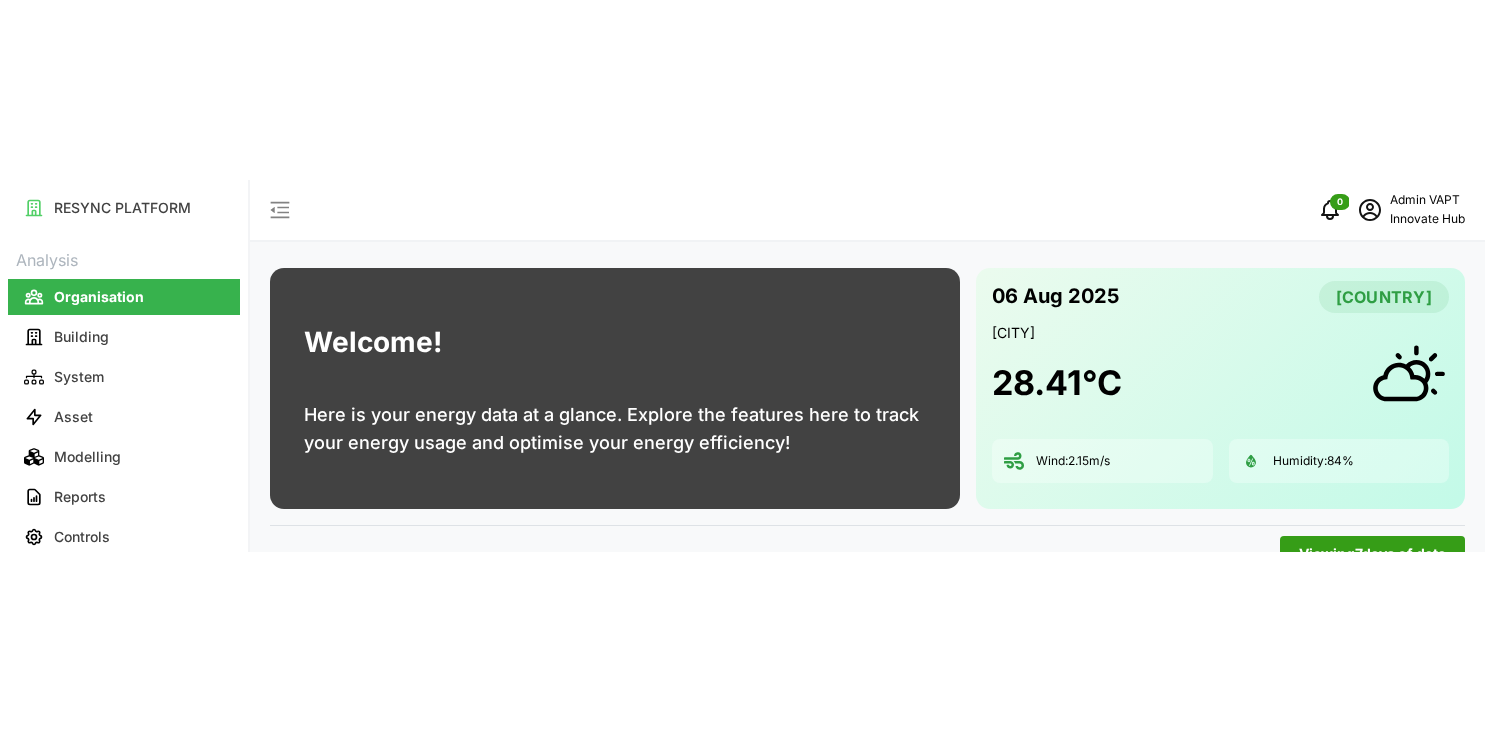 scroll, scrollTop: 0, scrollLeft: 0, axis: both 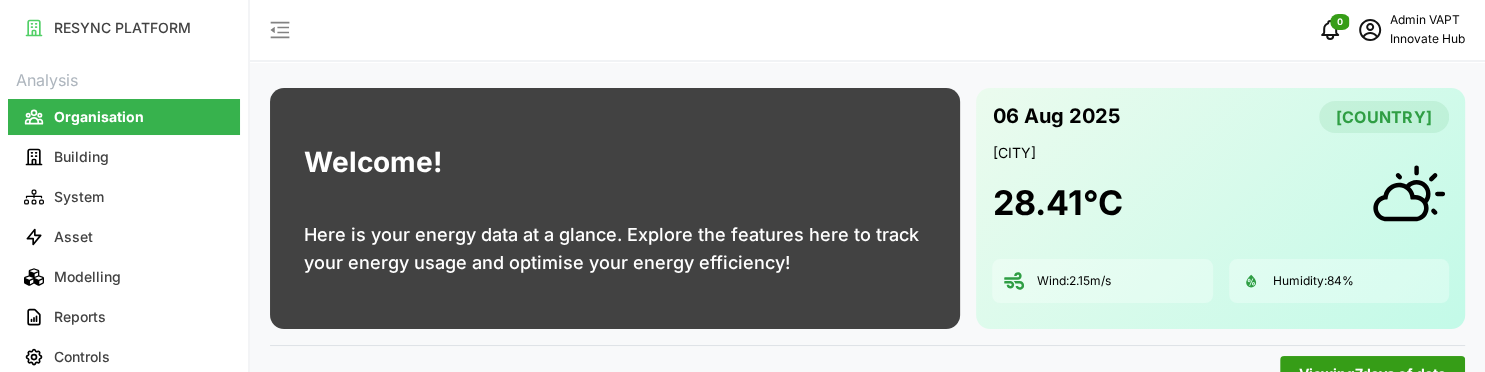click 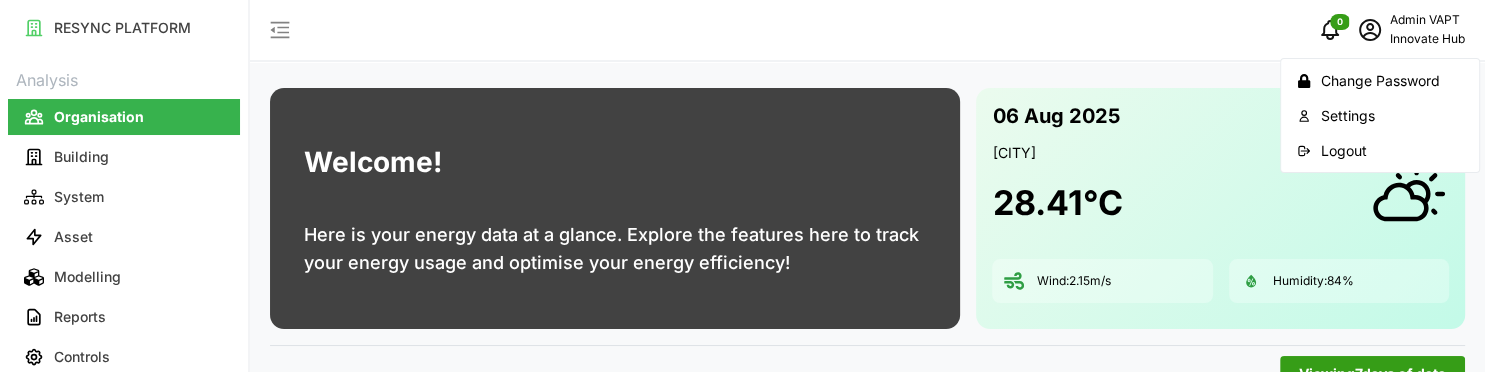 click on "Logout" at bounding box center (1392, 151) 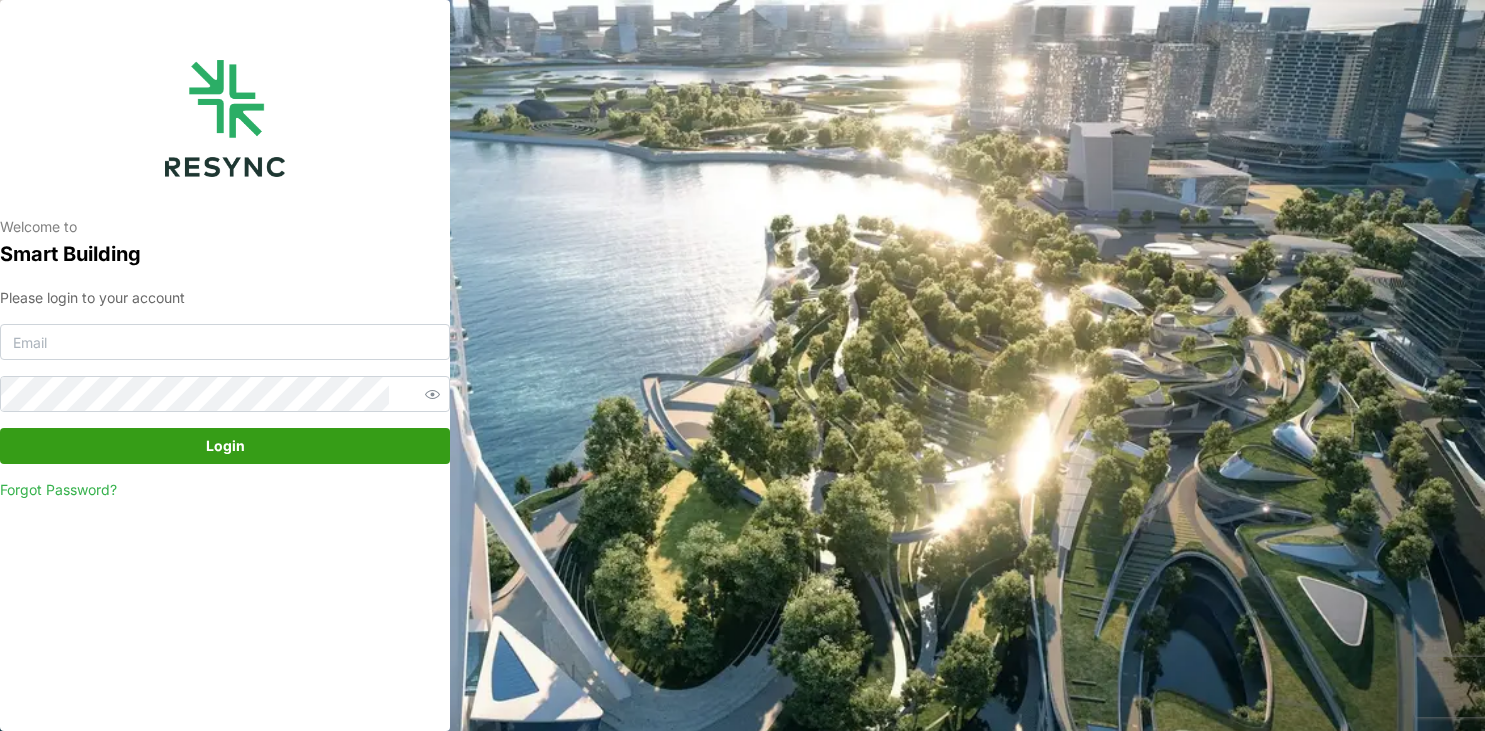 scroll, scrollTop: 0, scrollLeft: 0, axis: both 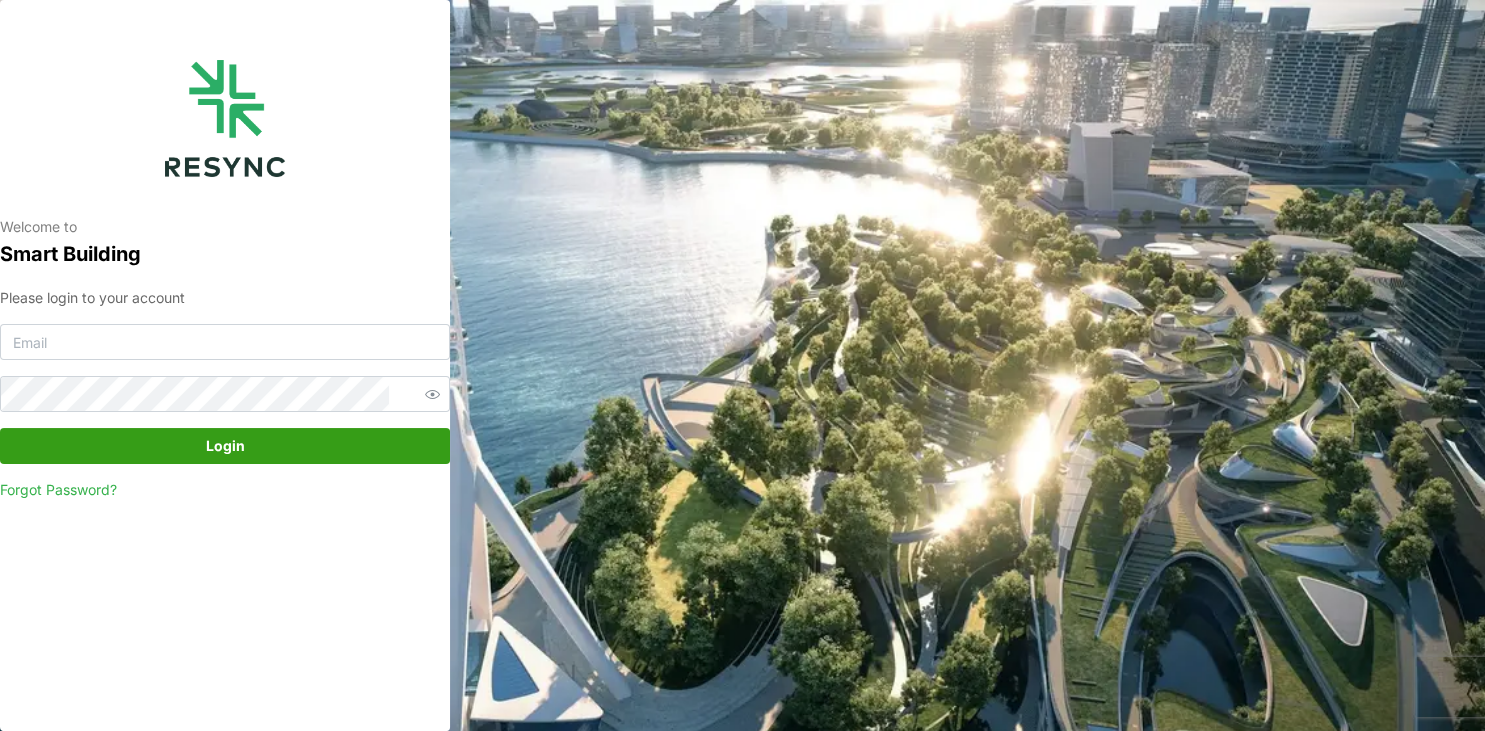 click on "Welcome to Smart Building Please login to your account Login Forgot Password?" at bounding box center (742, 365) 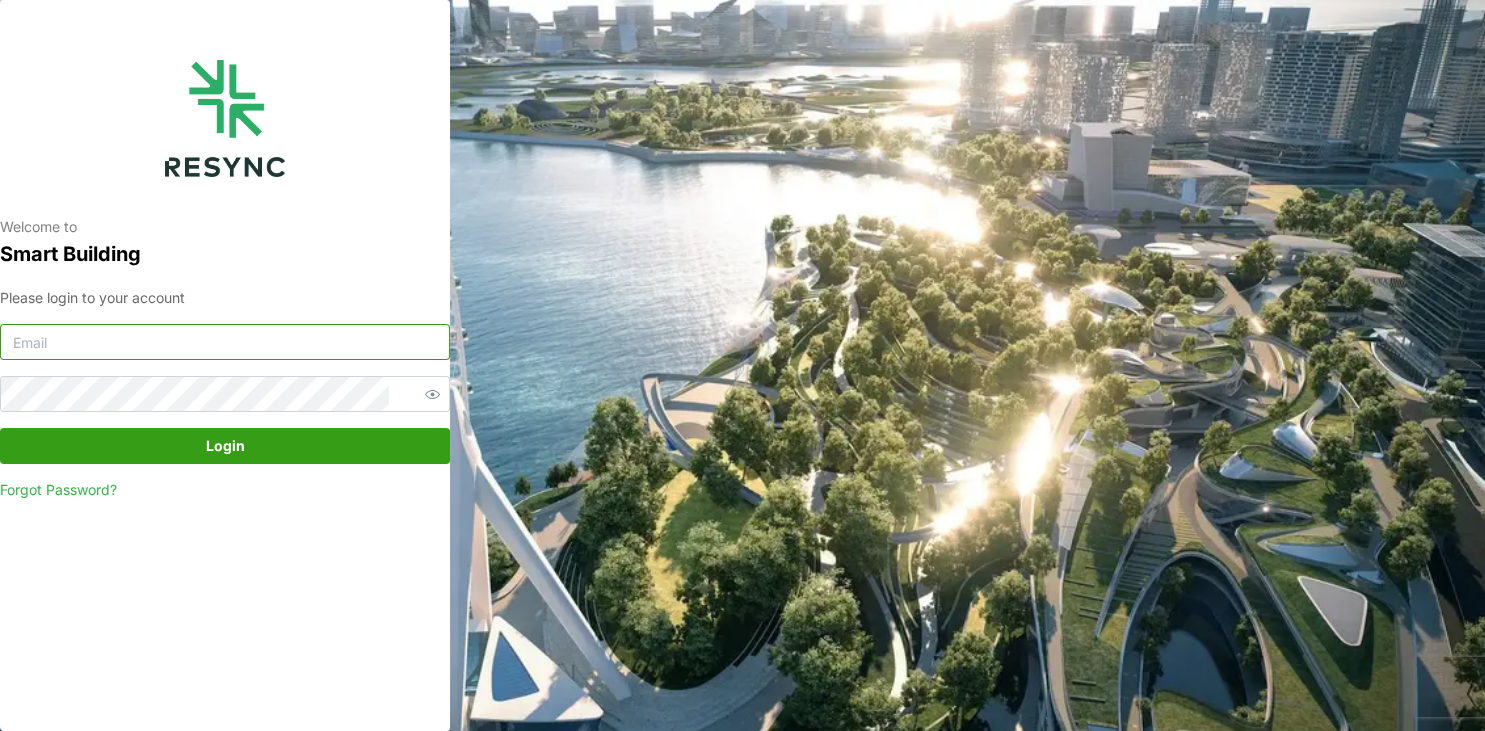 click at bounding box center [225, 342] 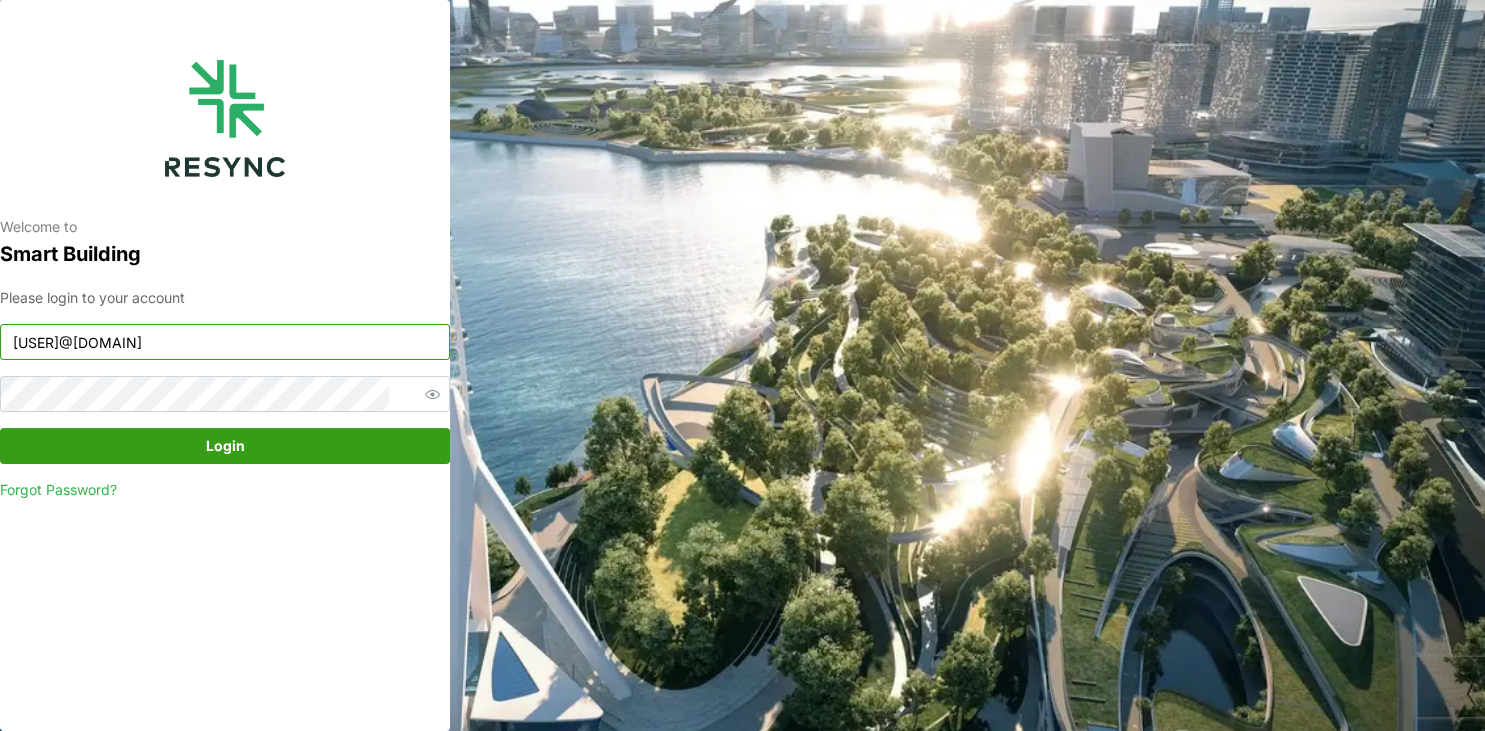 type on "[EMAIL]" 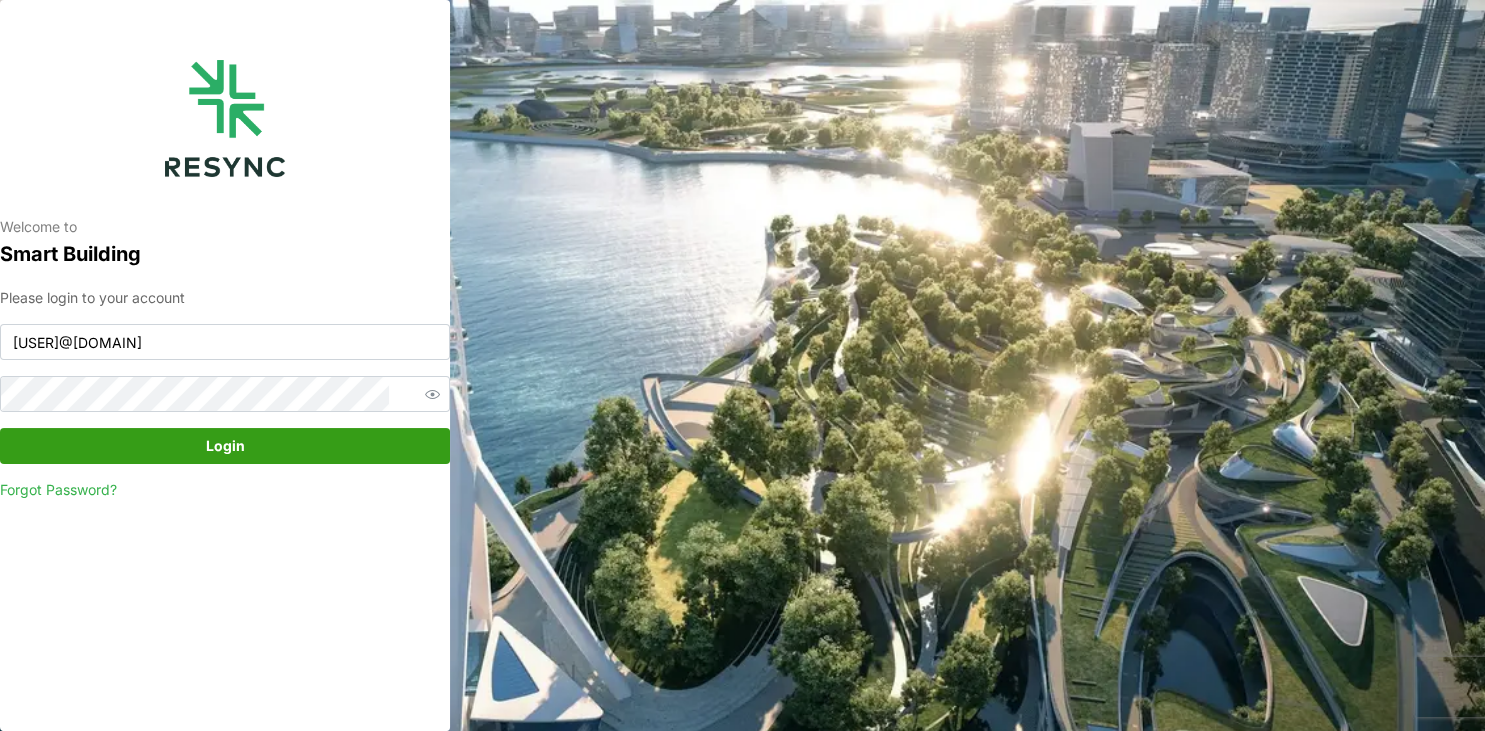 click on "Welcome to Smart Building Please login to your account [EMAIL] Login Forgot Password?" at bounding box center (742, 365) 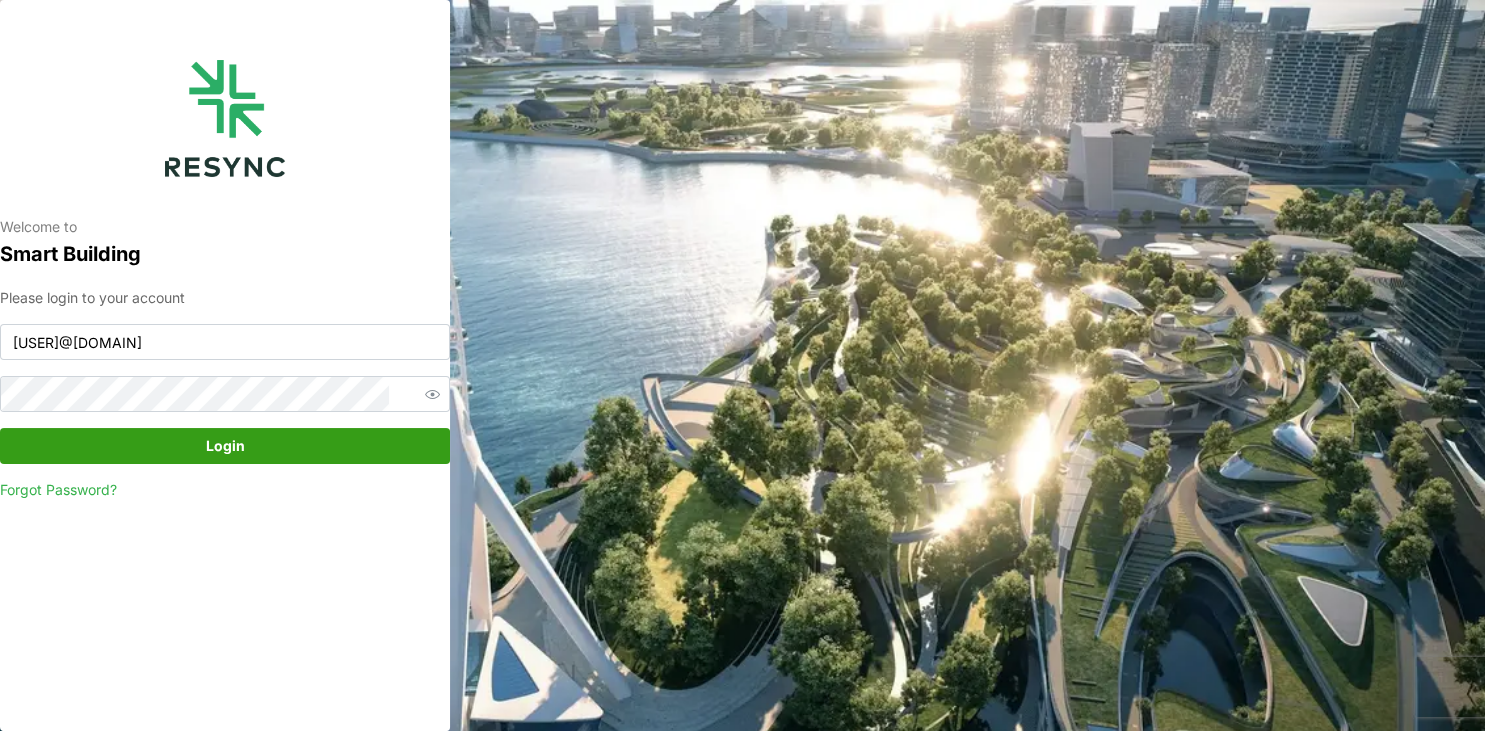 click on "Login" at bounding box center (225, 446) 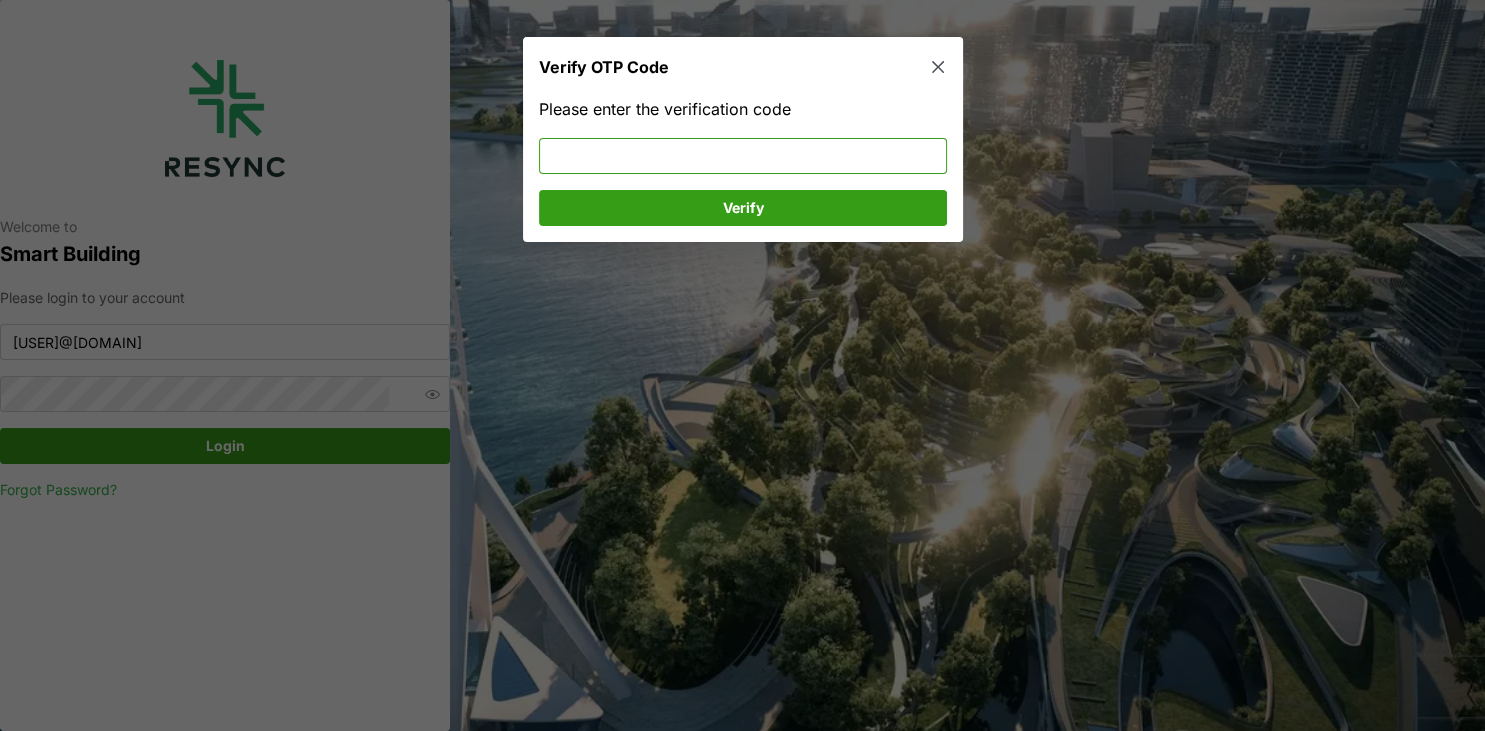 click at bounding box center [743, 155] 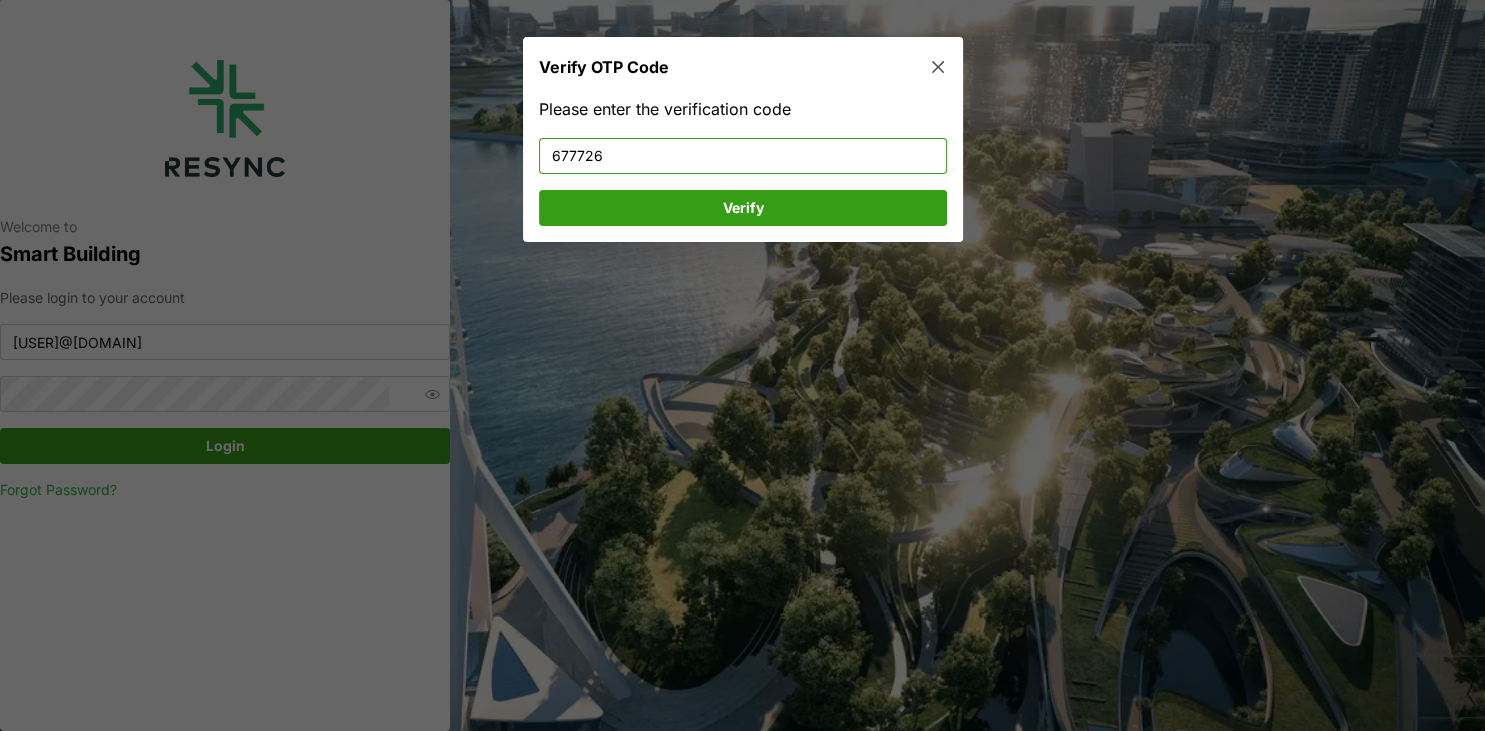 type on "677726" 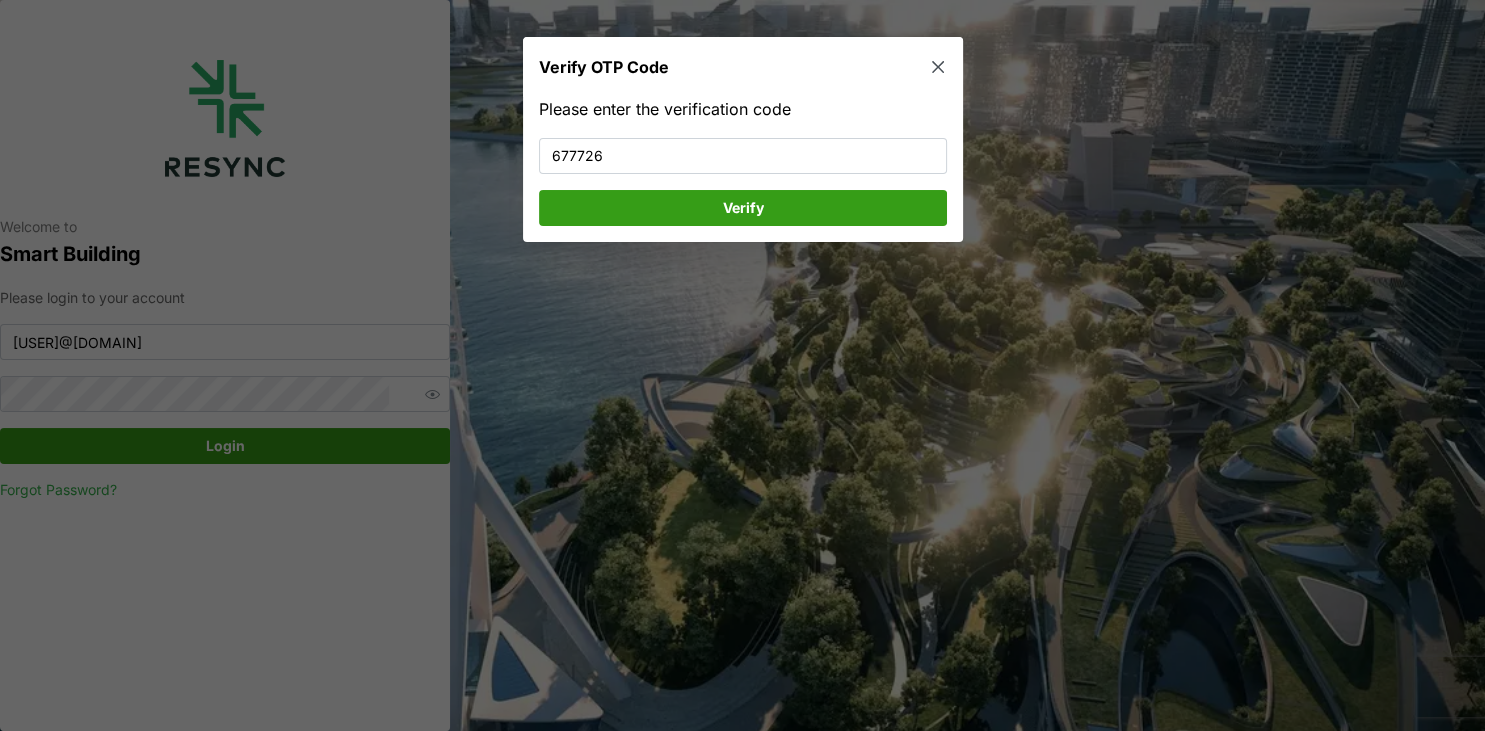 click on "Verify" at bounding box center (743, 207) 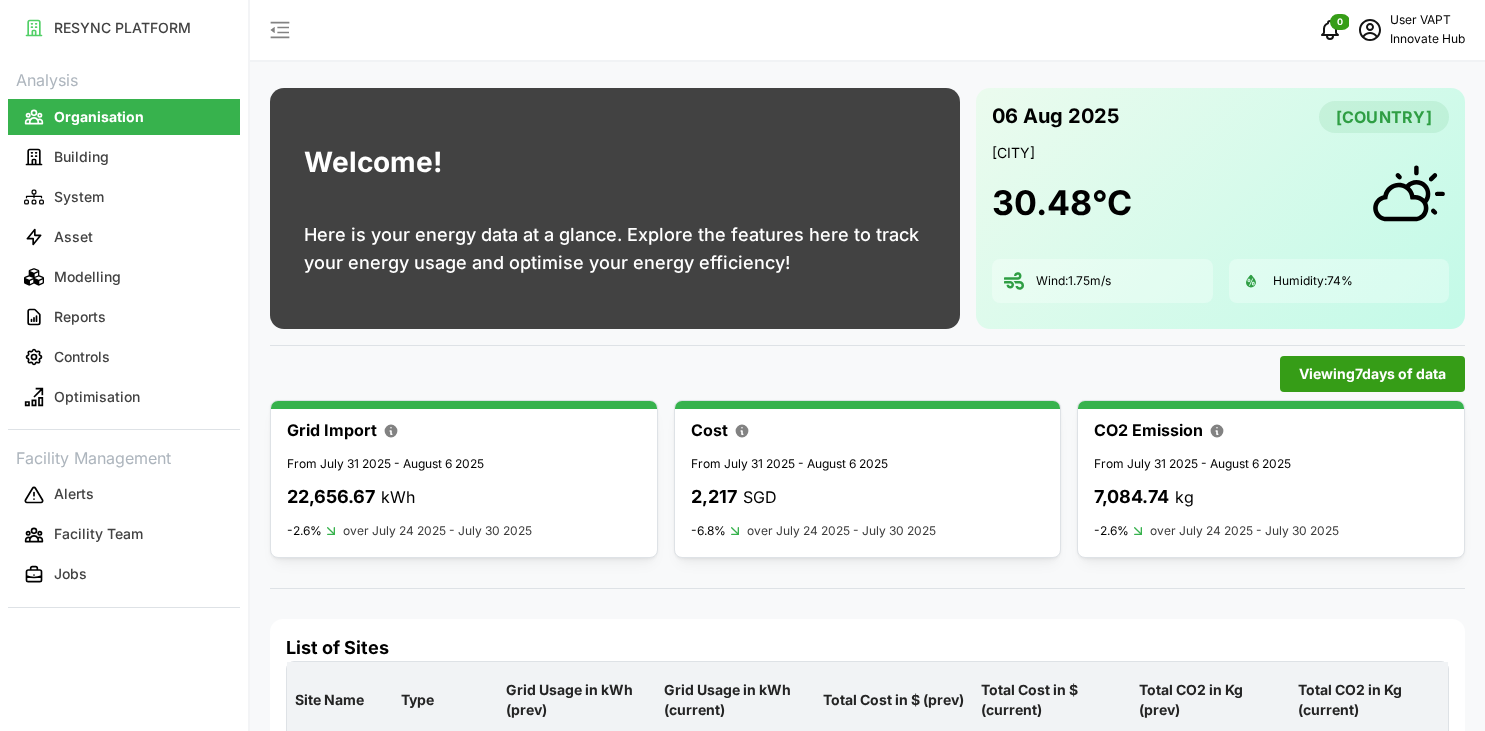 scroll, scrollTop: 0, scrollLeft: 0, axis: both 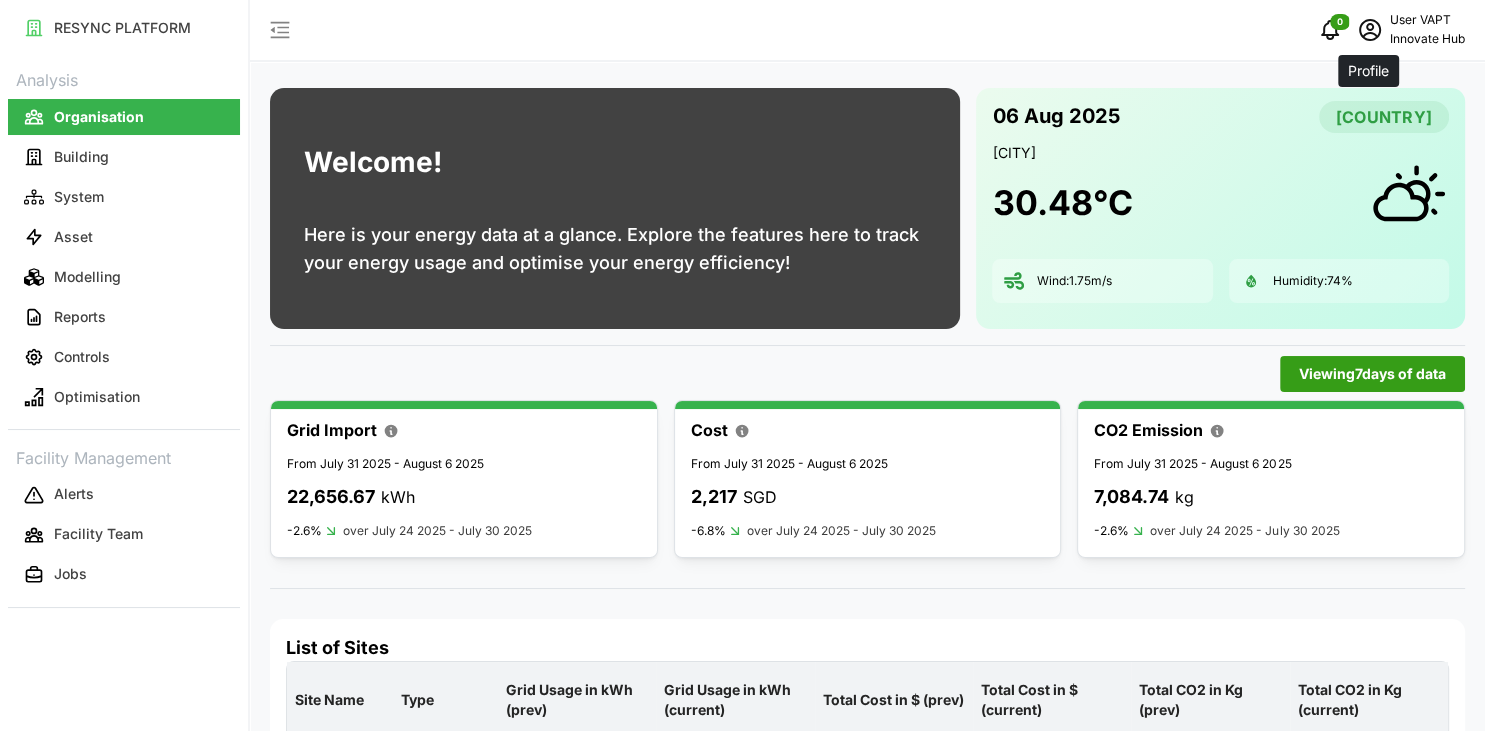 click 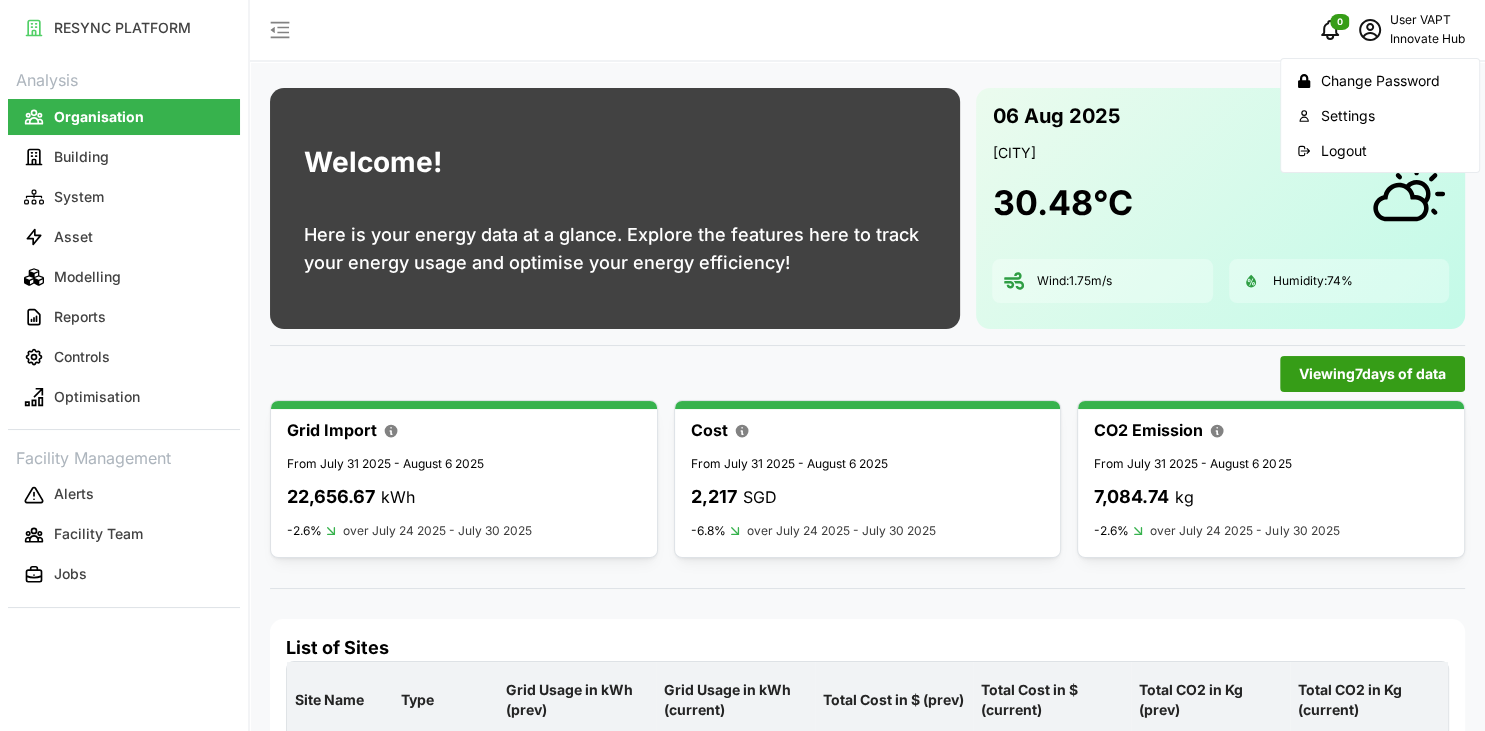 click on "Logout" at bounding box center [1392, 151] 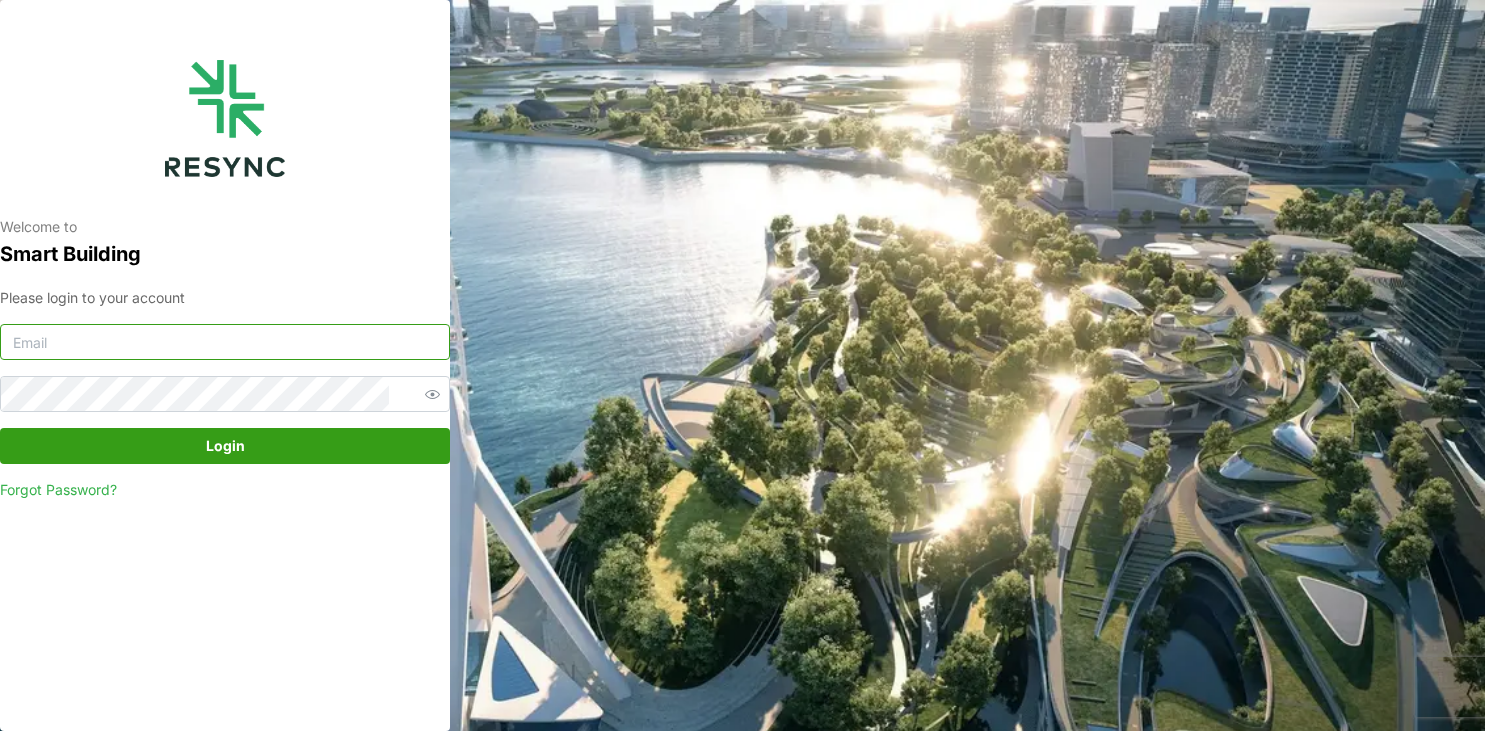scroll, scrollTop: 0, scrollLeft: 0, axis: both 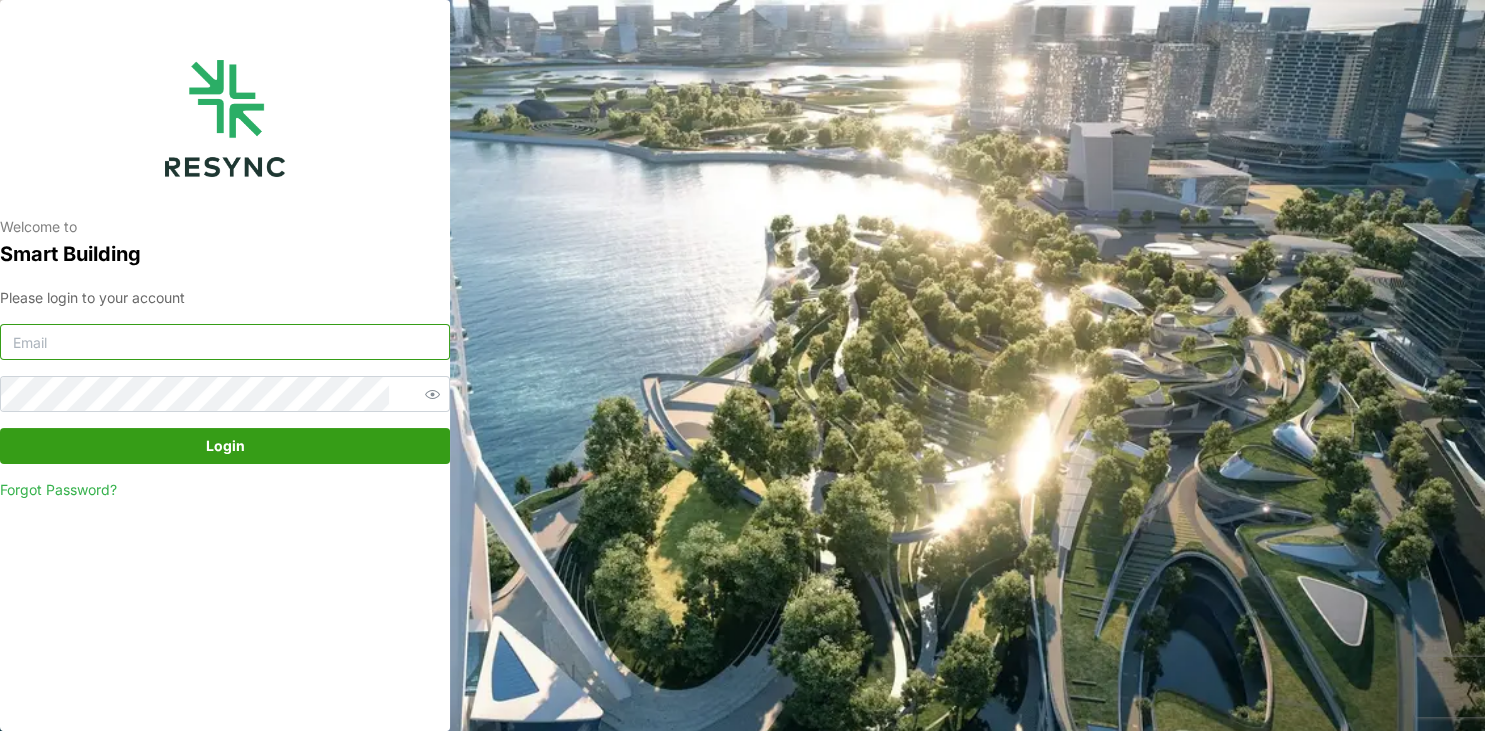 click at bounding box center [225, 342] 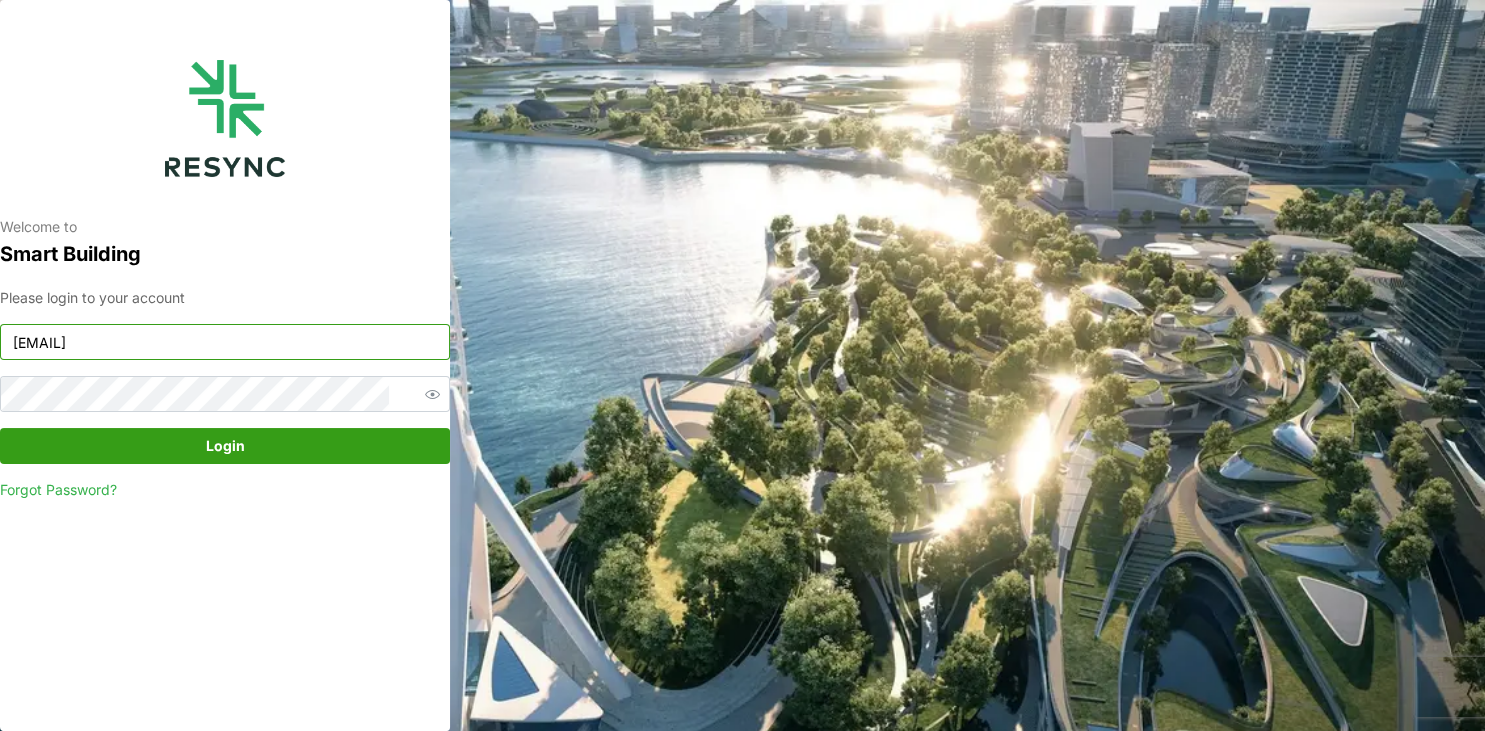 type on "vapt-user@resynctech.com" 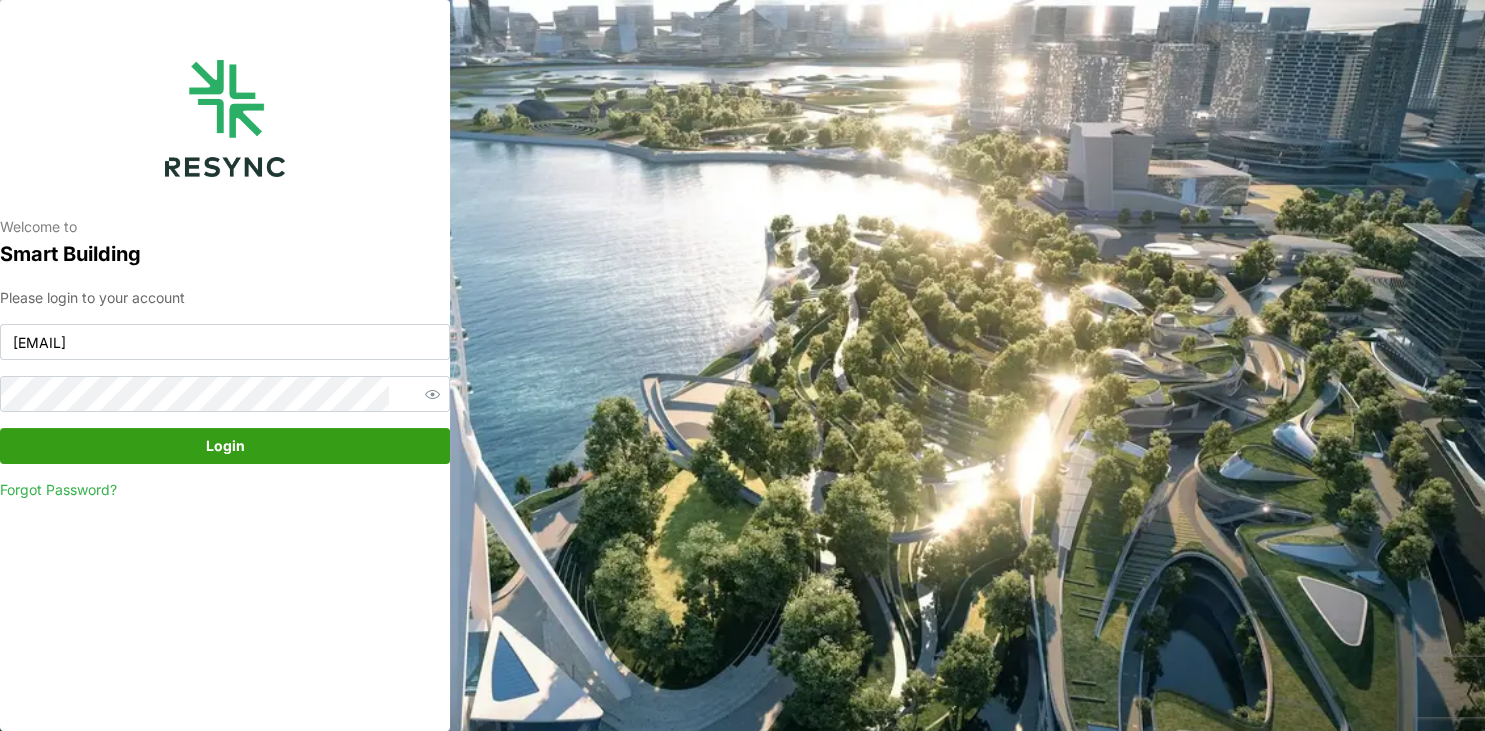 click on "Welcome to Smart Building Please login to your account vapt-user@resynctech.com Login Forgot Password?" at bounding box center (225, 365) 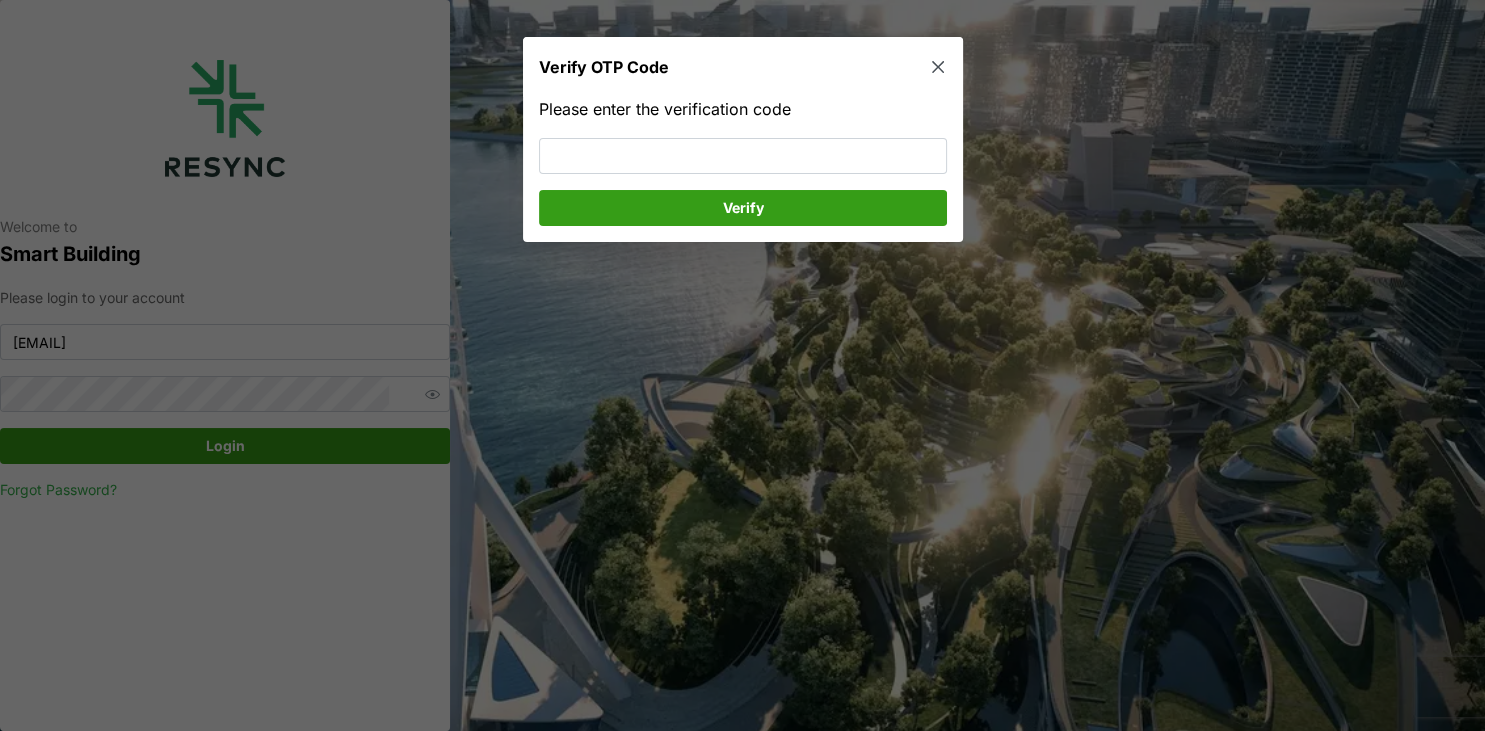 click 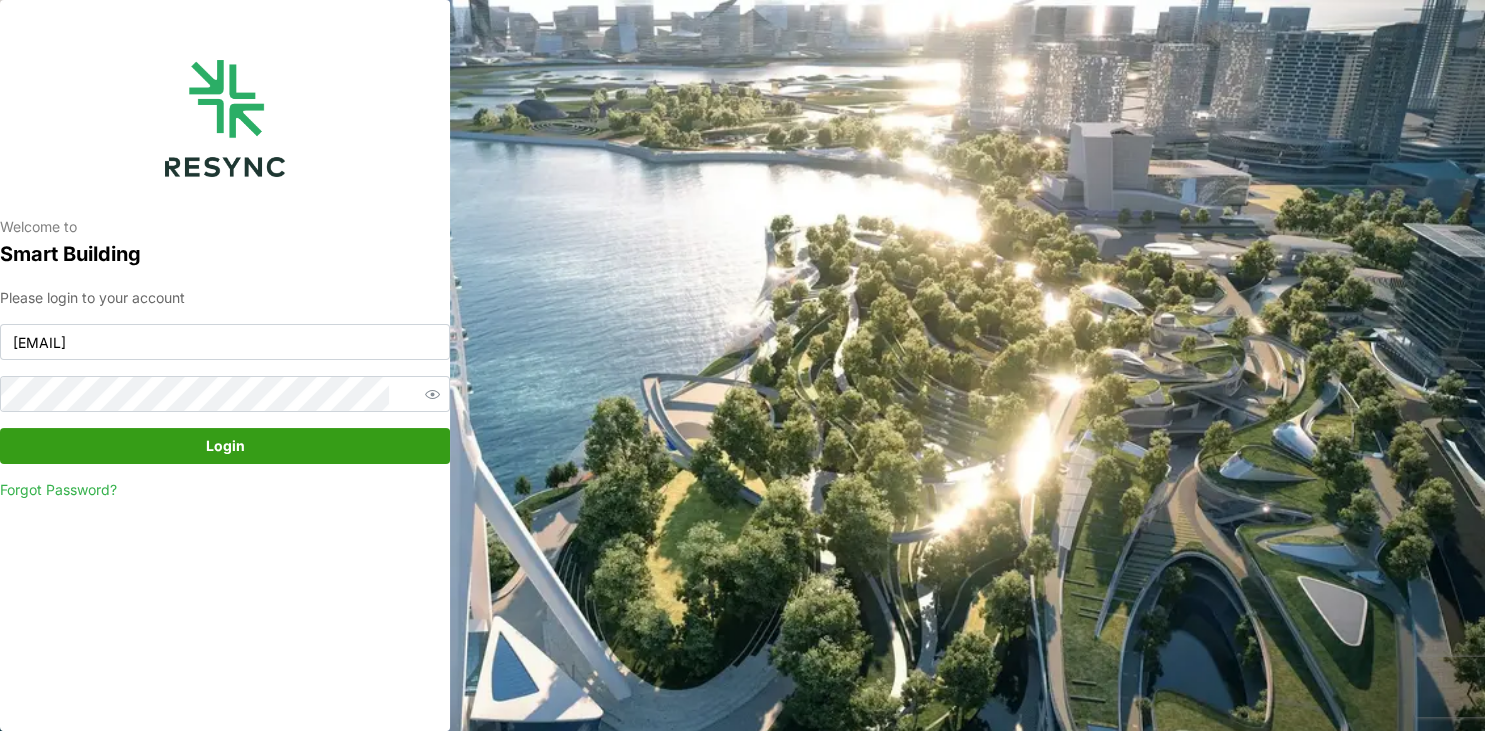 click on "Login" at bounding box center [225, 446] 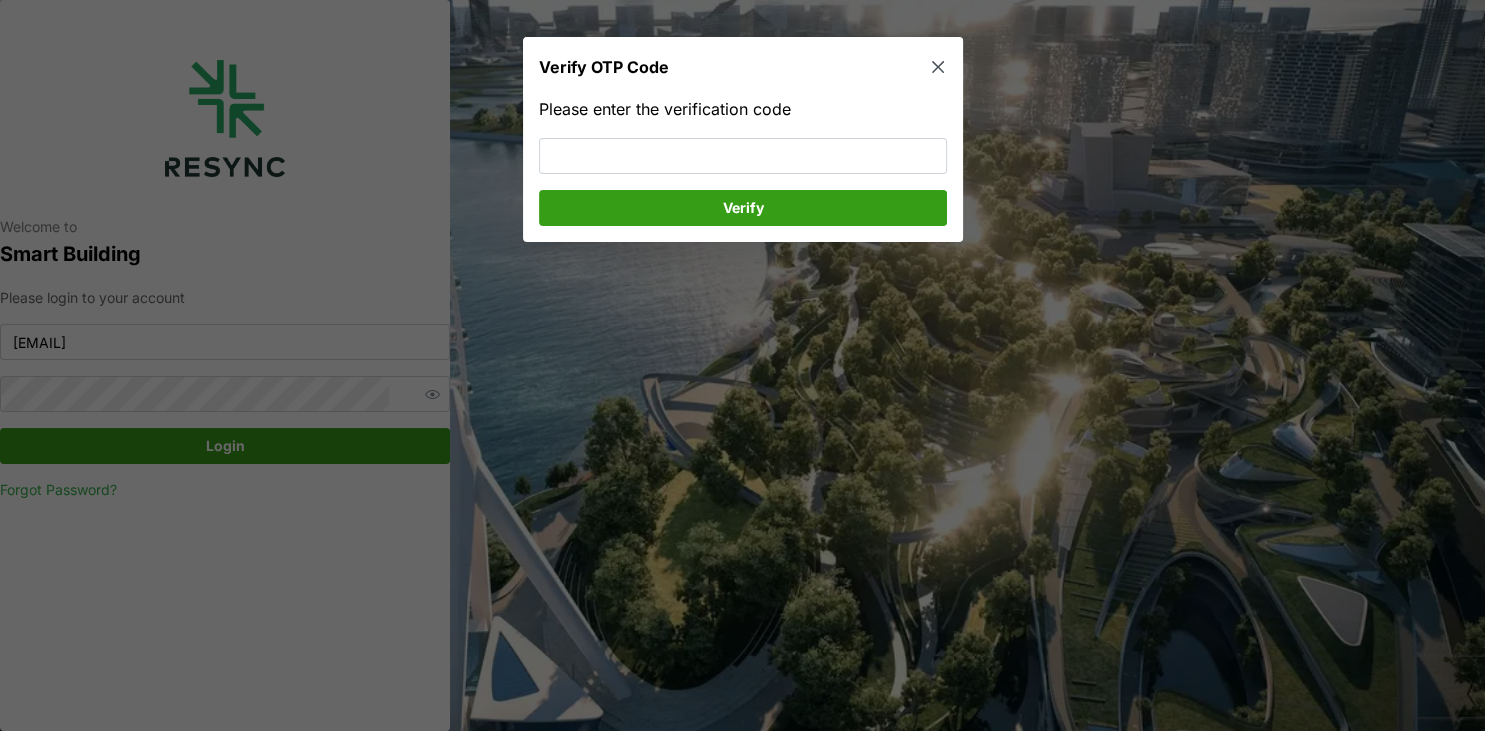 click 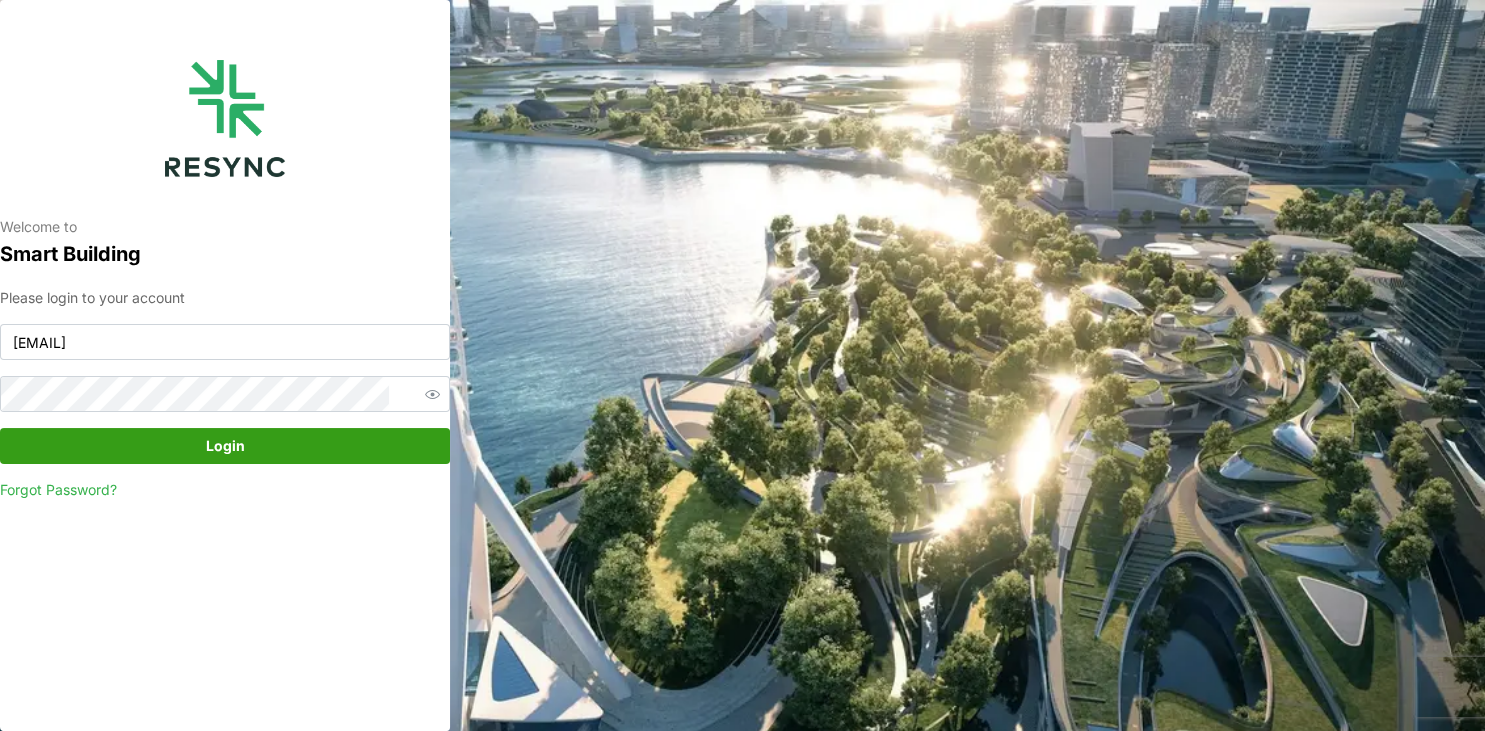 click on "Login" at bounding box center [225, 446] 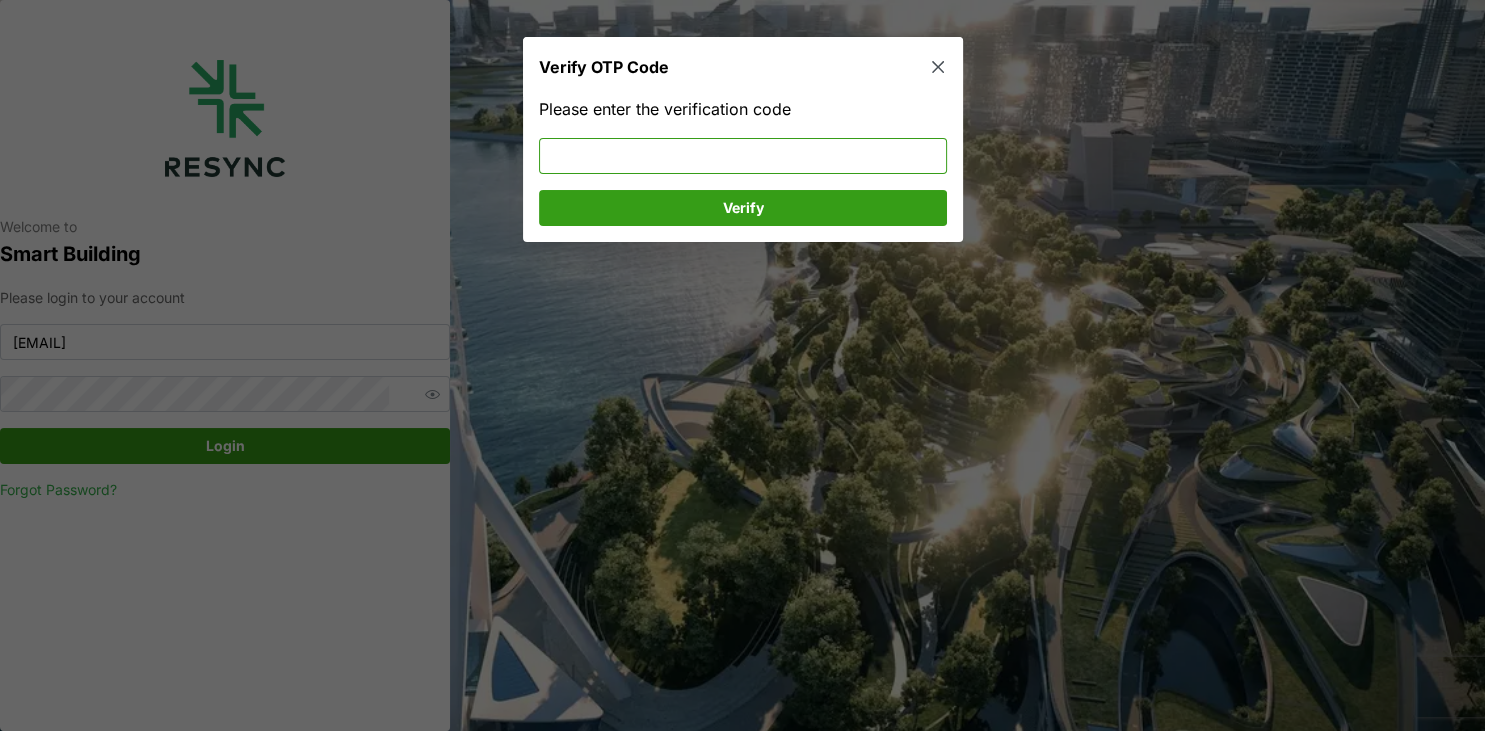 click at bounding box center [743, 155] 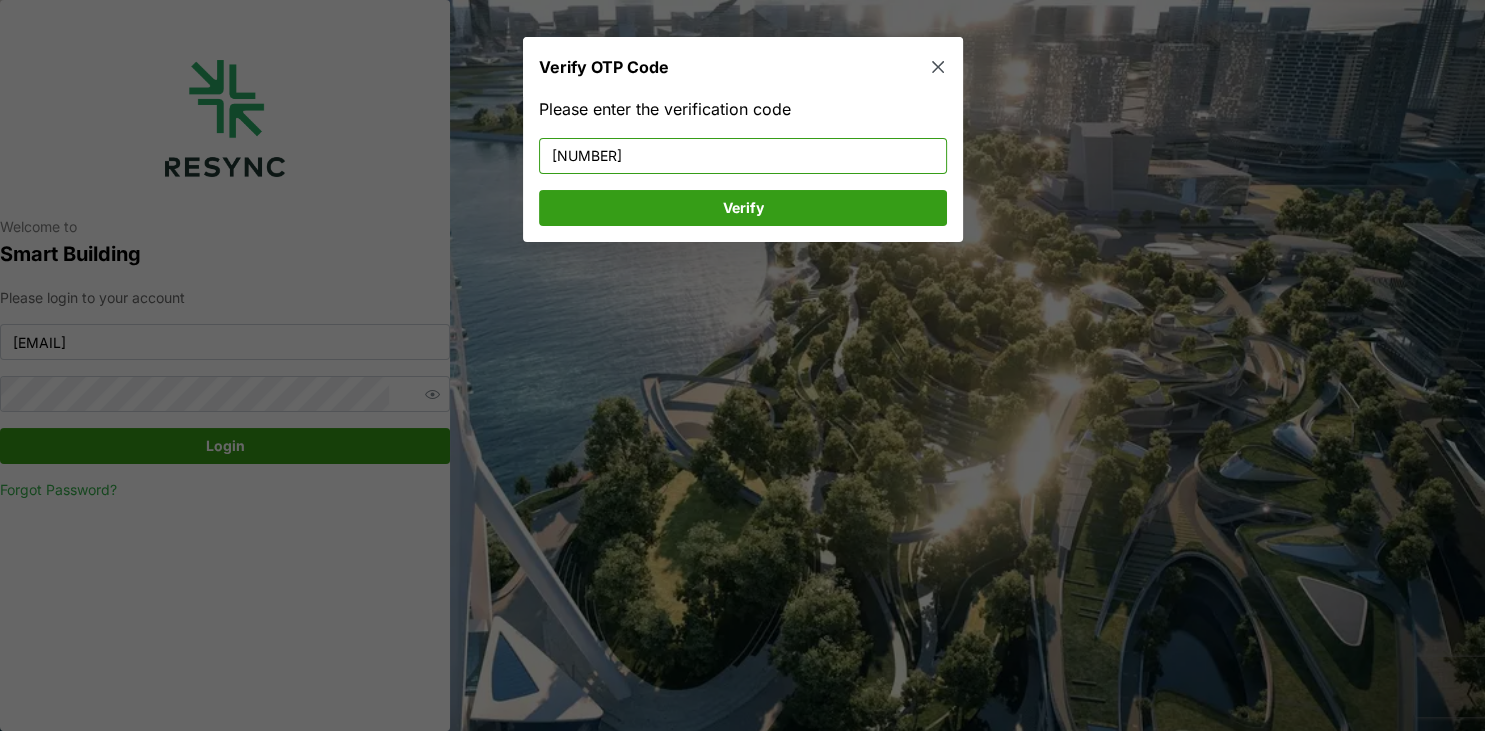 type on "590337" 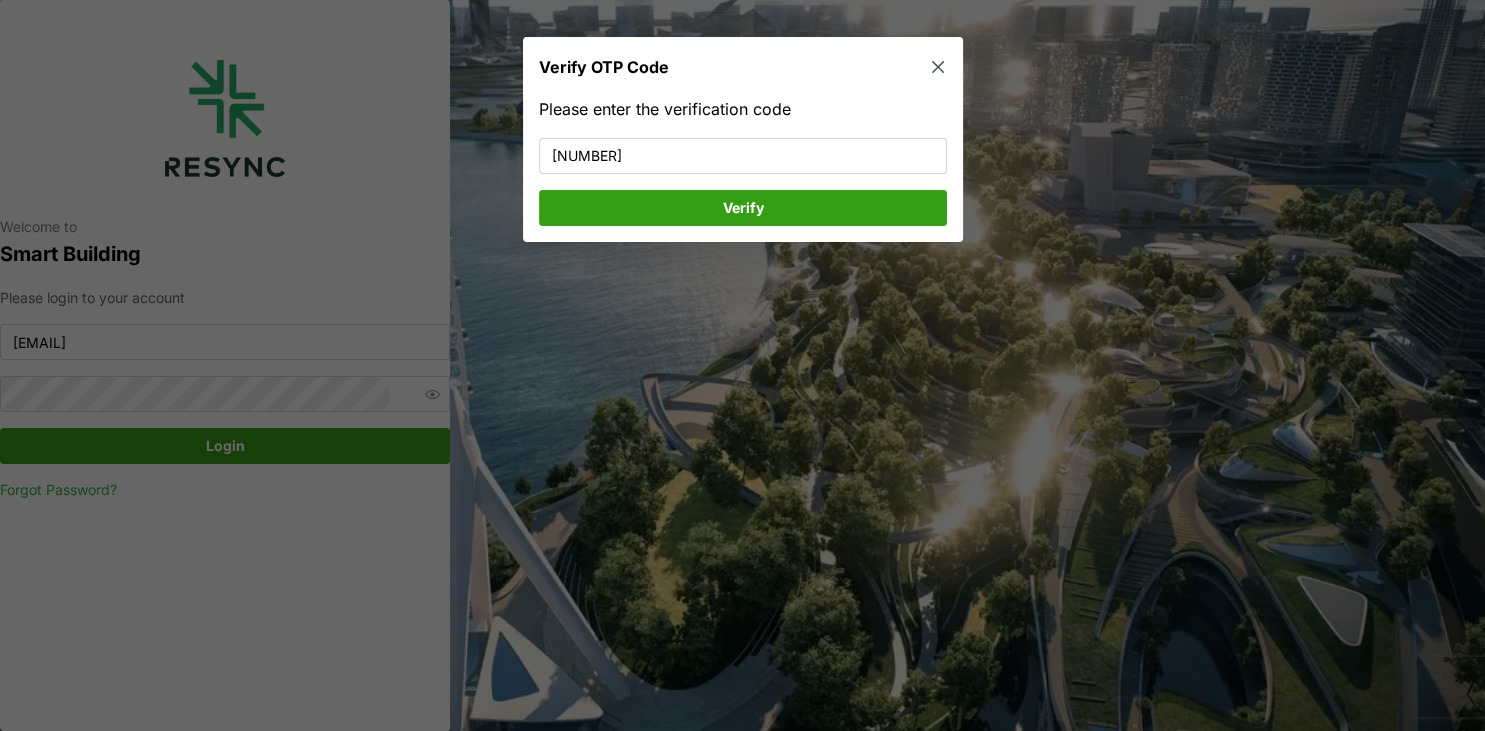 click on "Verify" at bounding box center (742, 207) 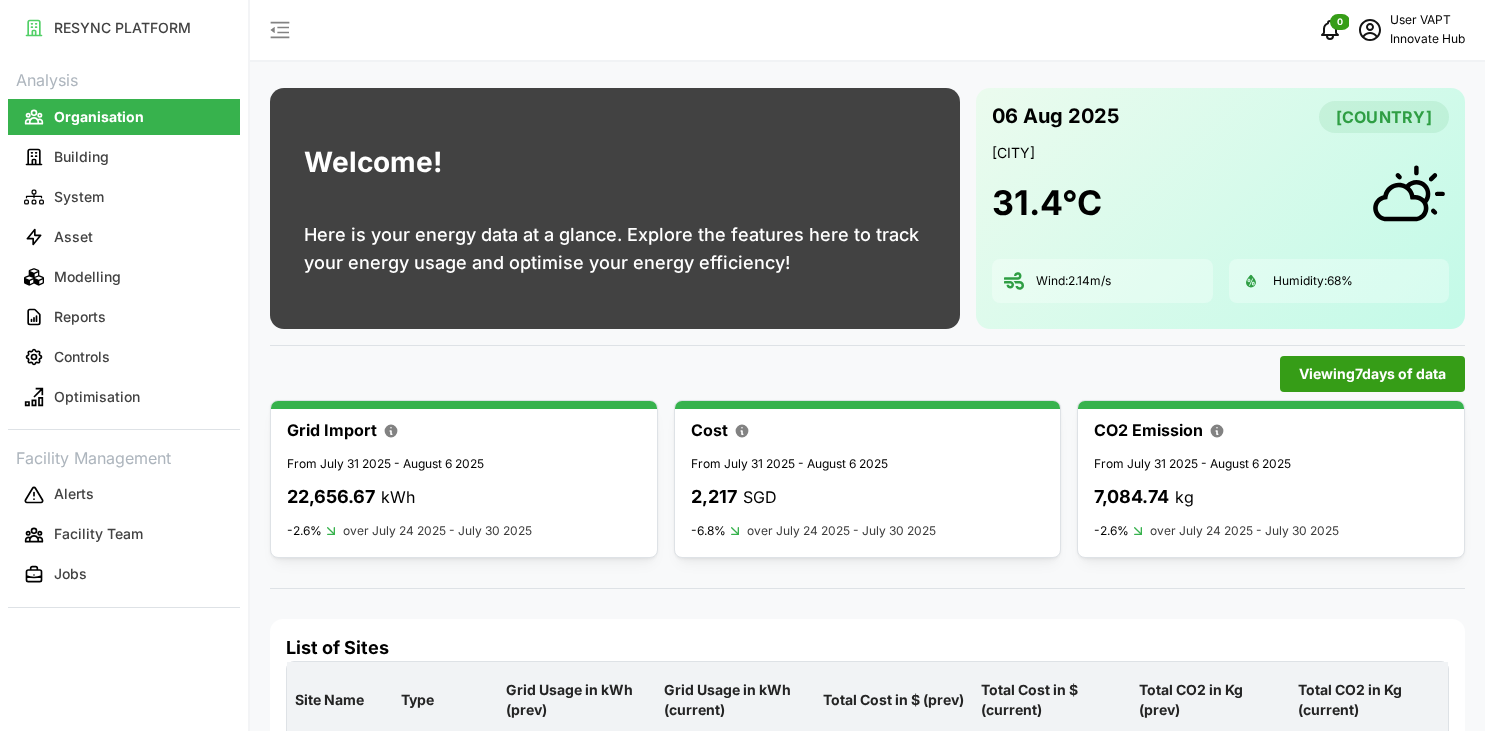 scroll, scrollTop: 0, scrollLeft: 0, axis: both 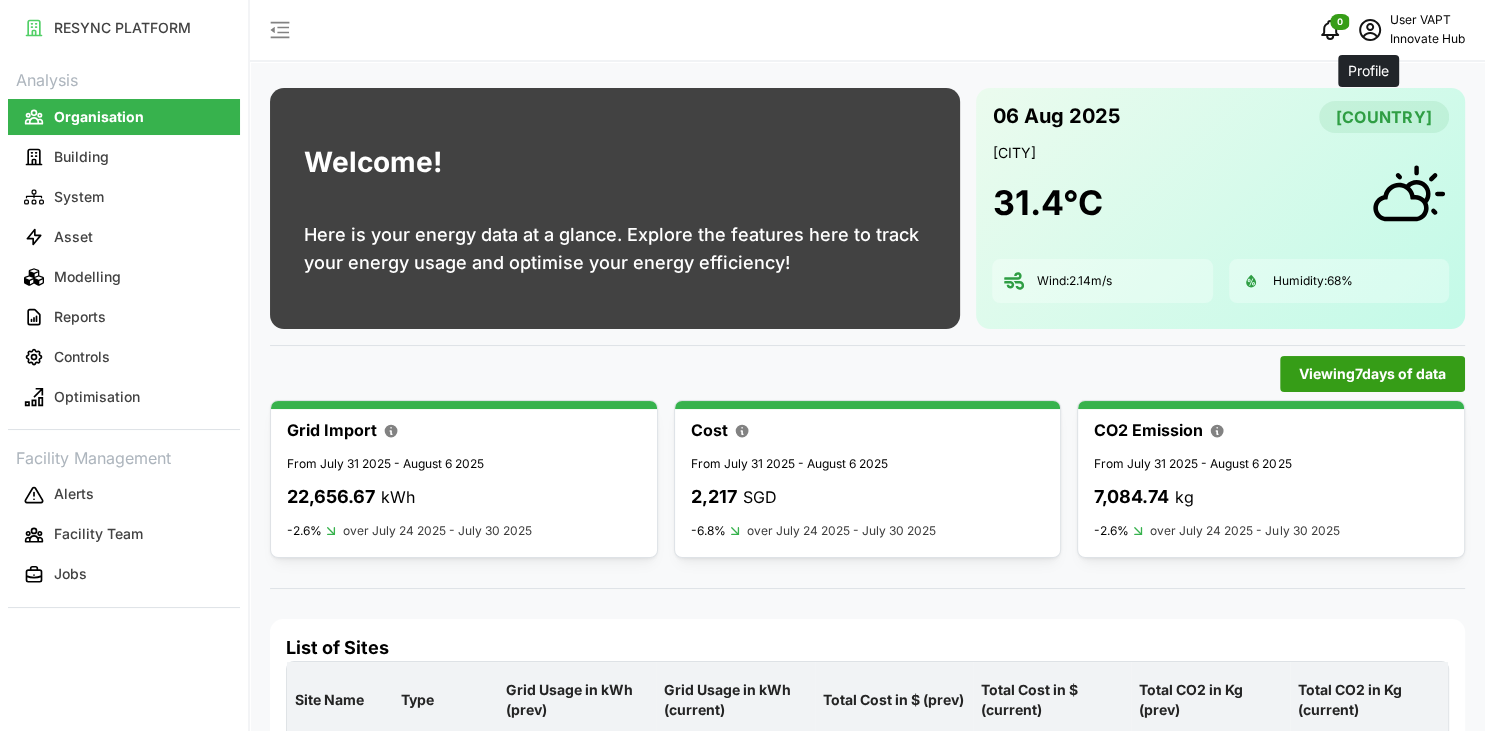 click 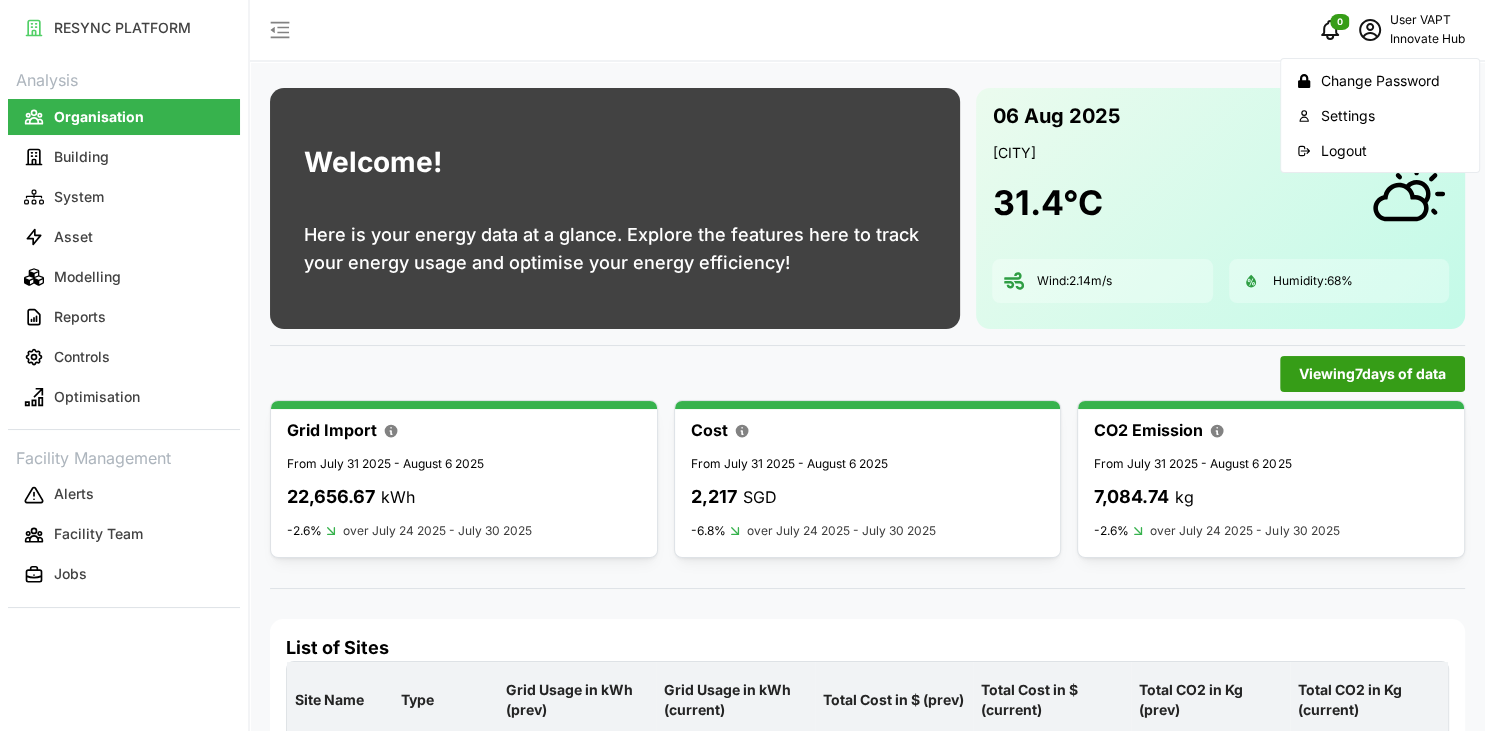 click on "Logout" at bounding box center [1392, 151] 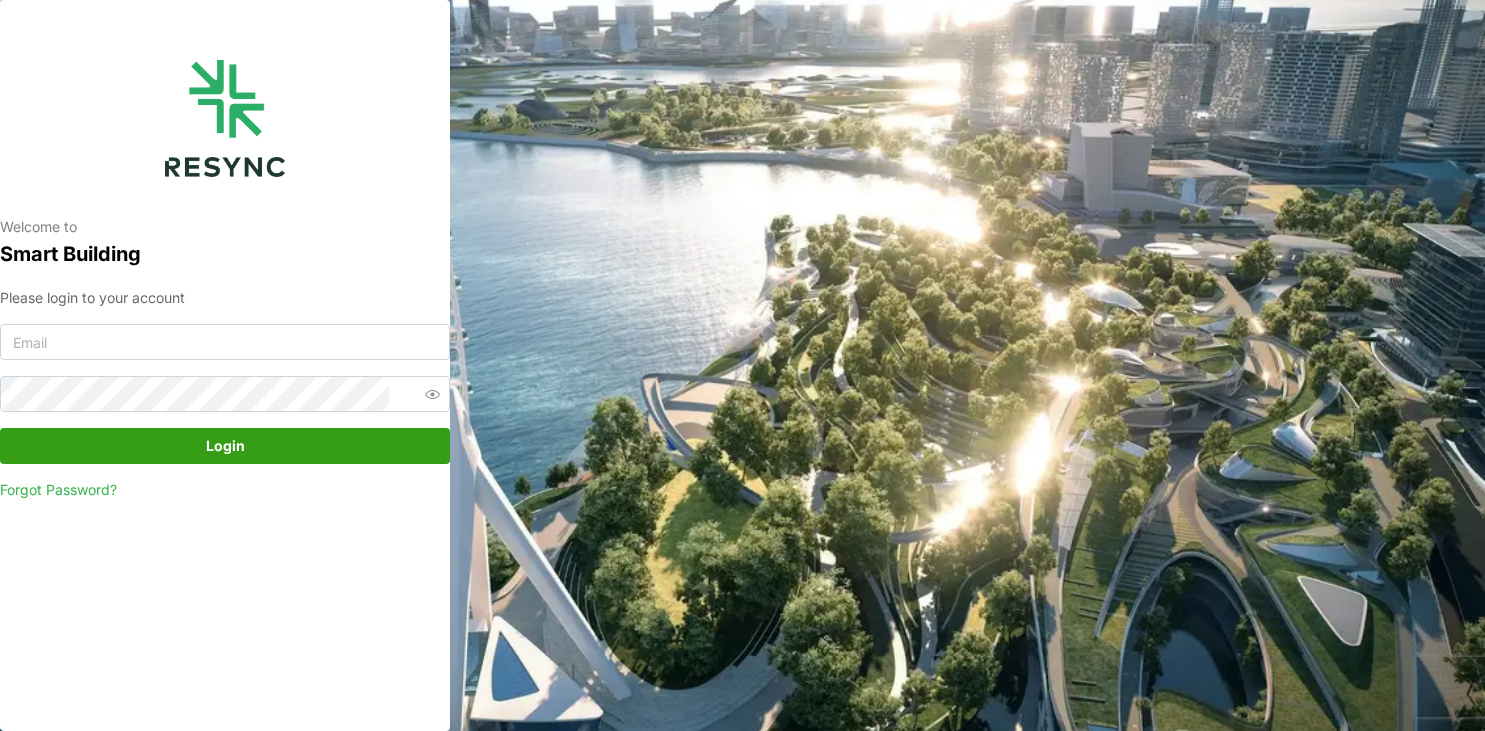 scroll, scrollTop: 0, scrollLeft: 0, axis: both 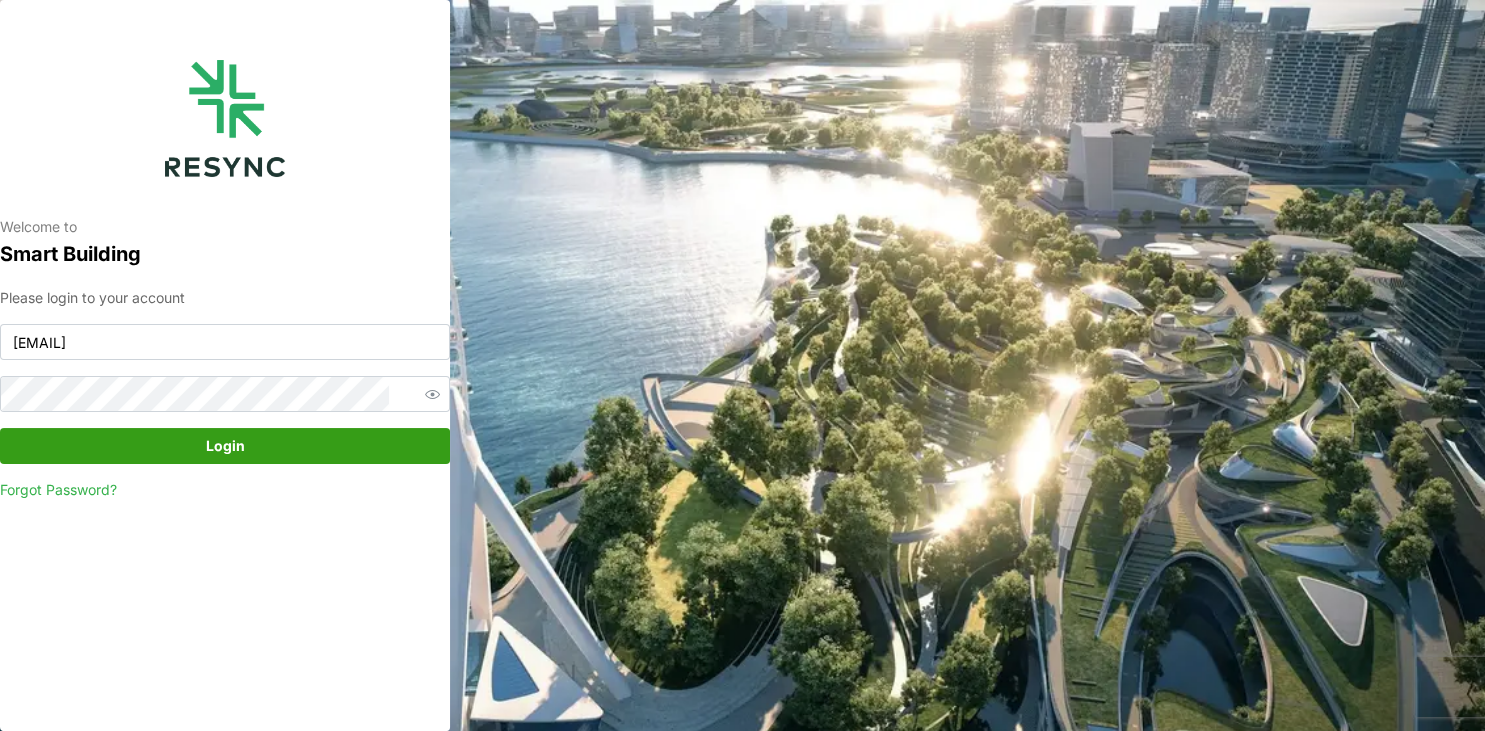 type on "[EMAIL]" 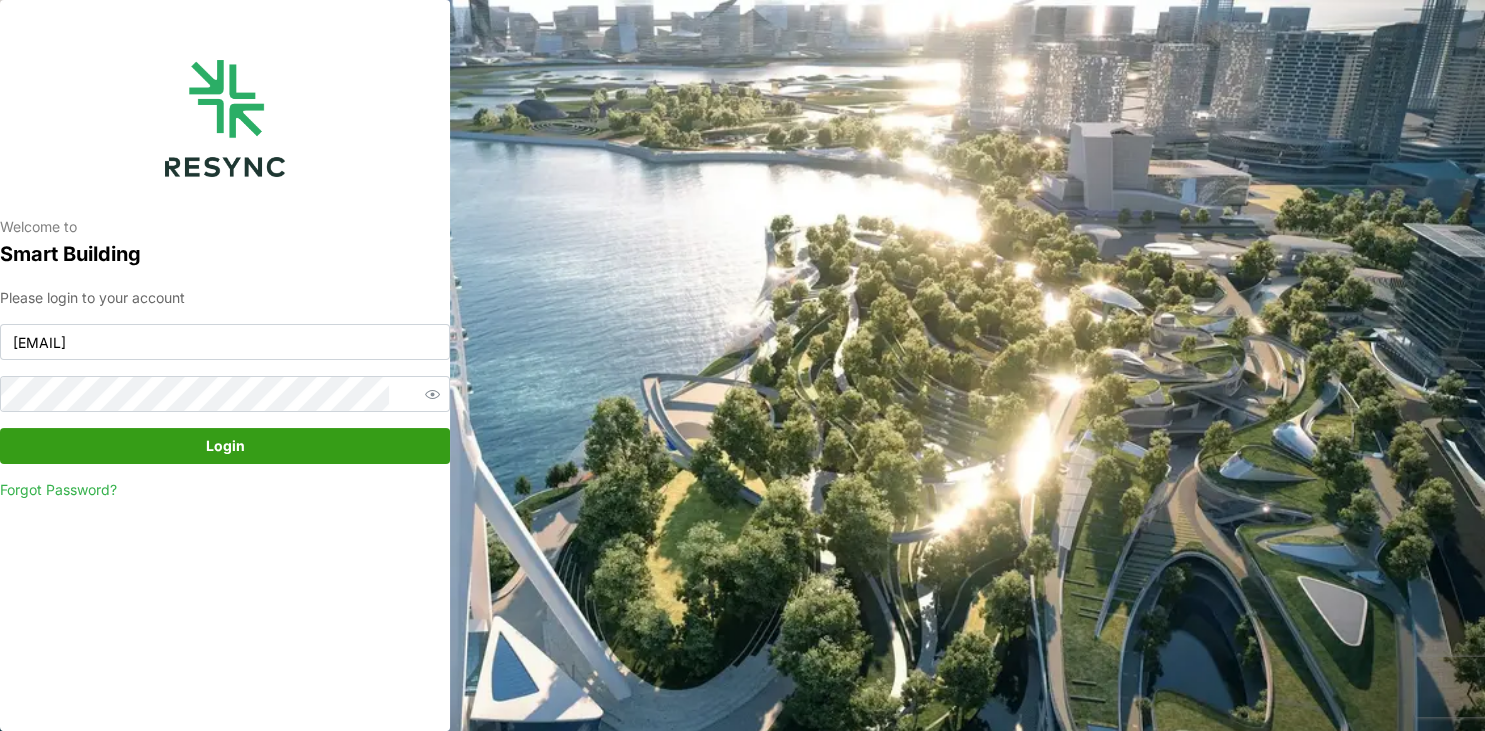 click on "Login" at bounding box center [225, 446] 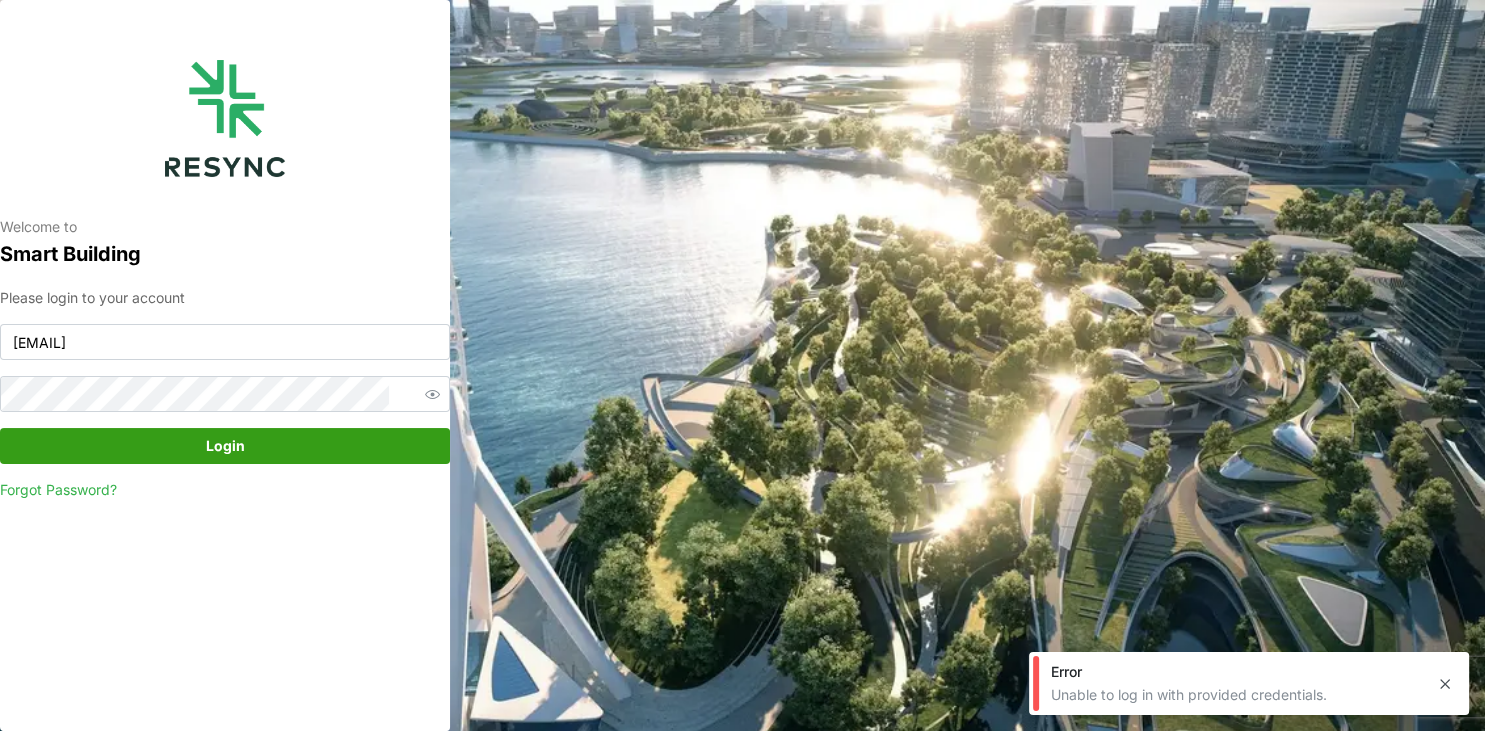 click on "Login" at bounding box center (225, 446) 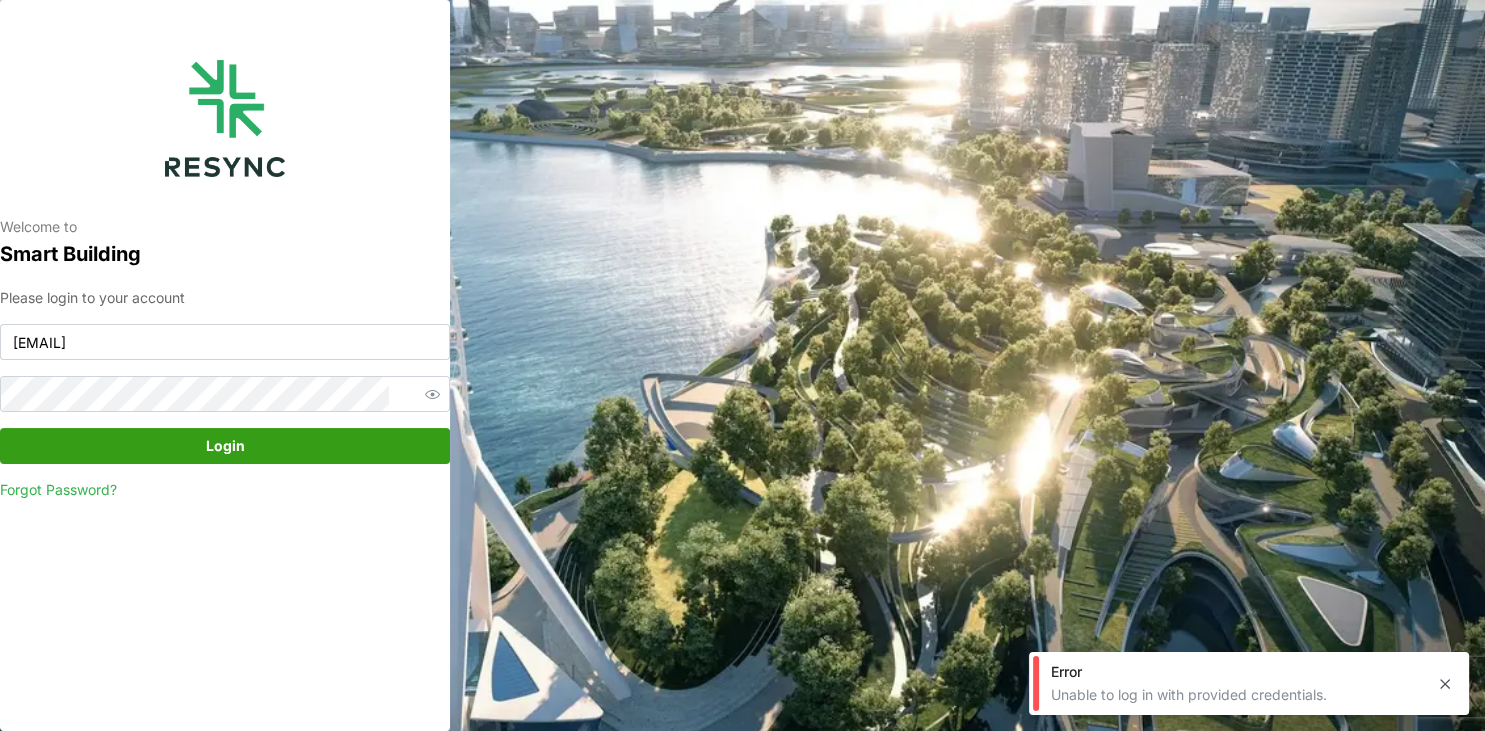 type 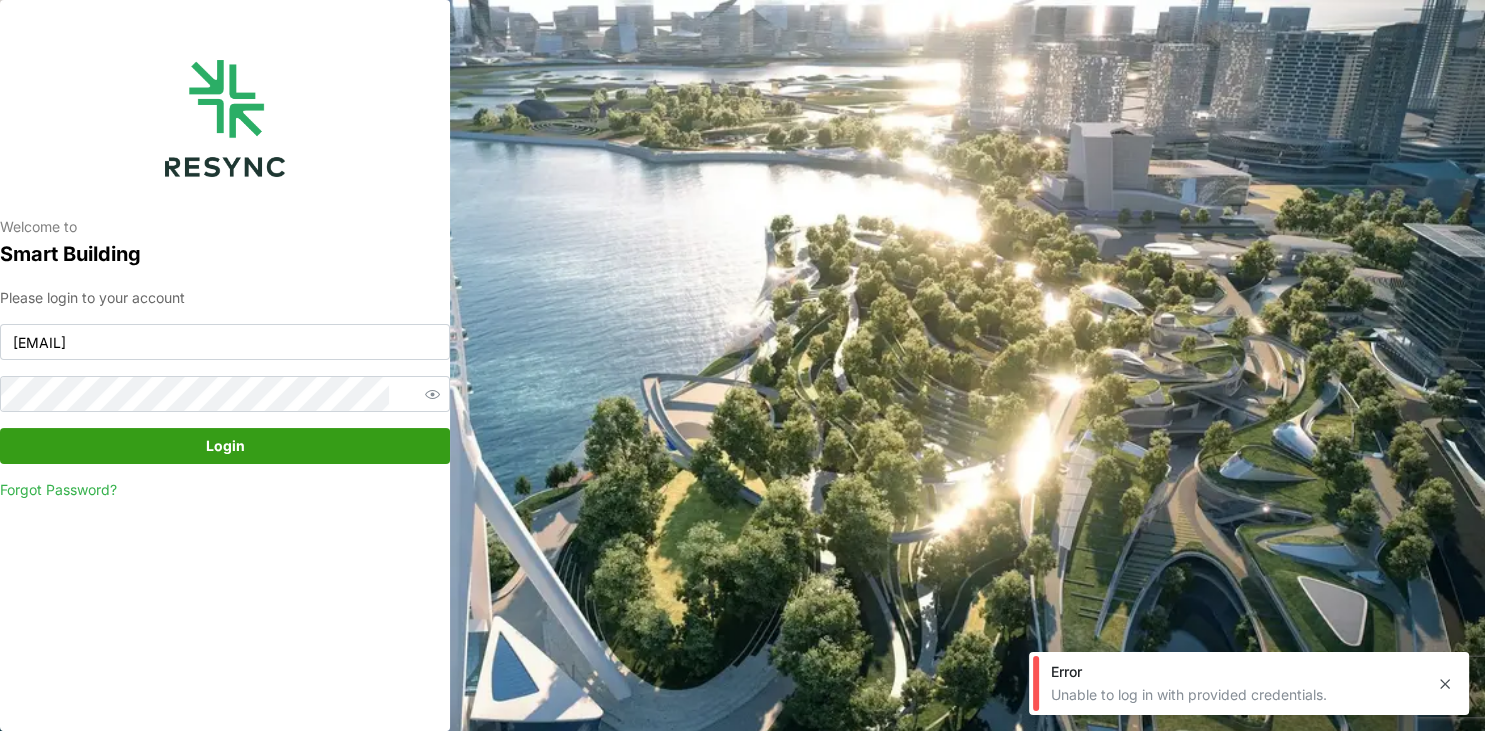 click on "Login" at bounding box center (225, 446) 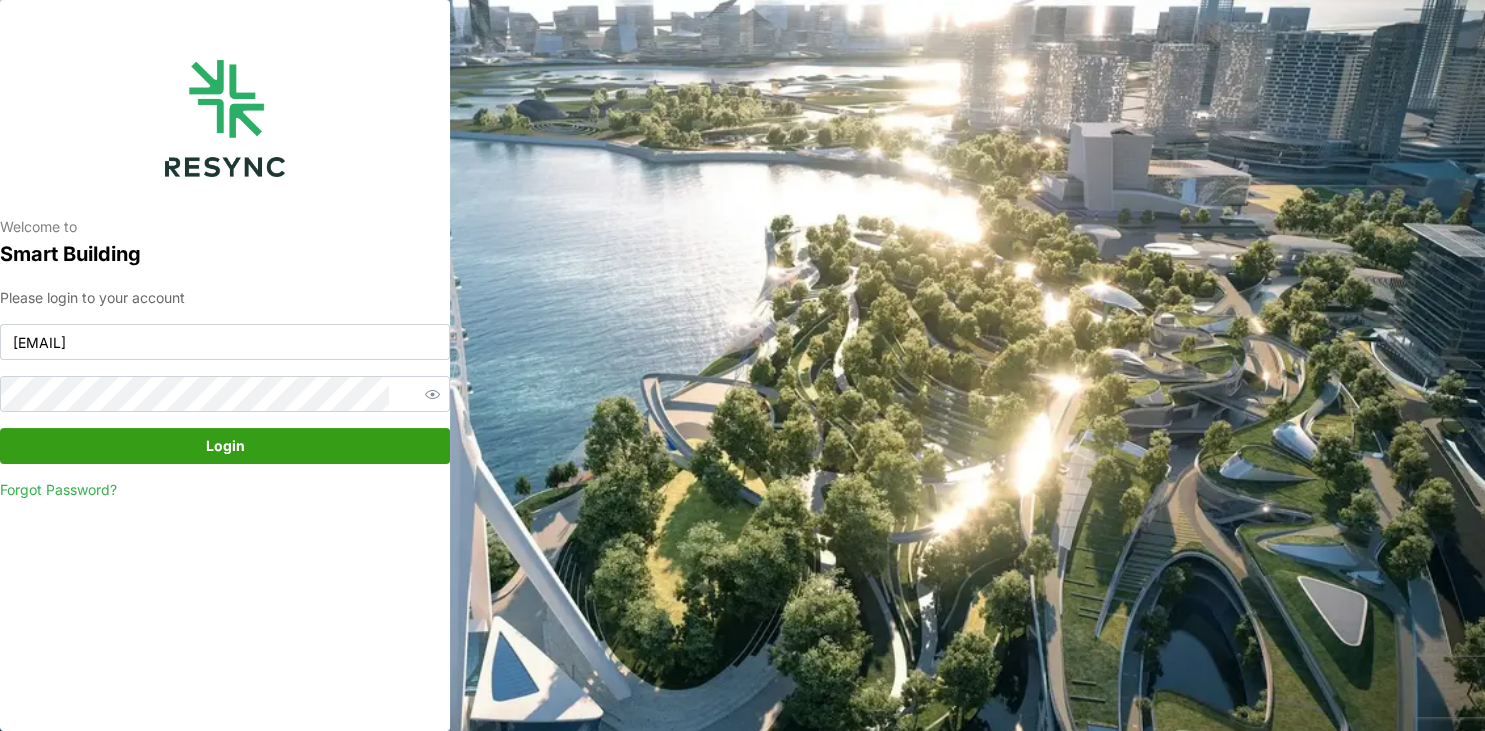 click on "Login" at bounding box center [225, 446] 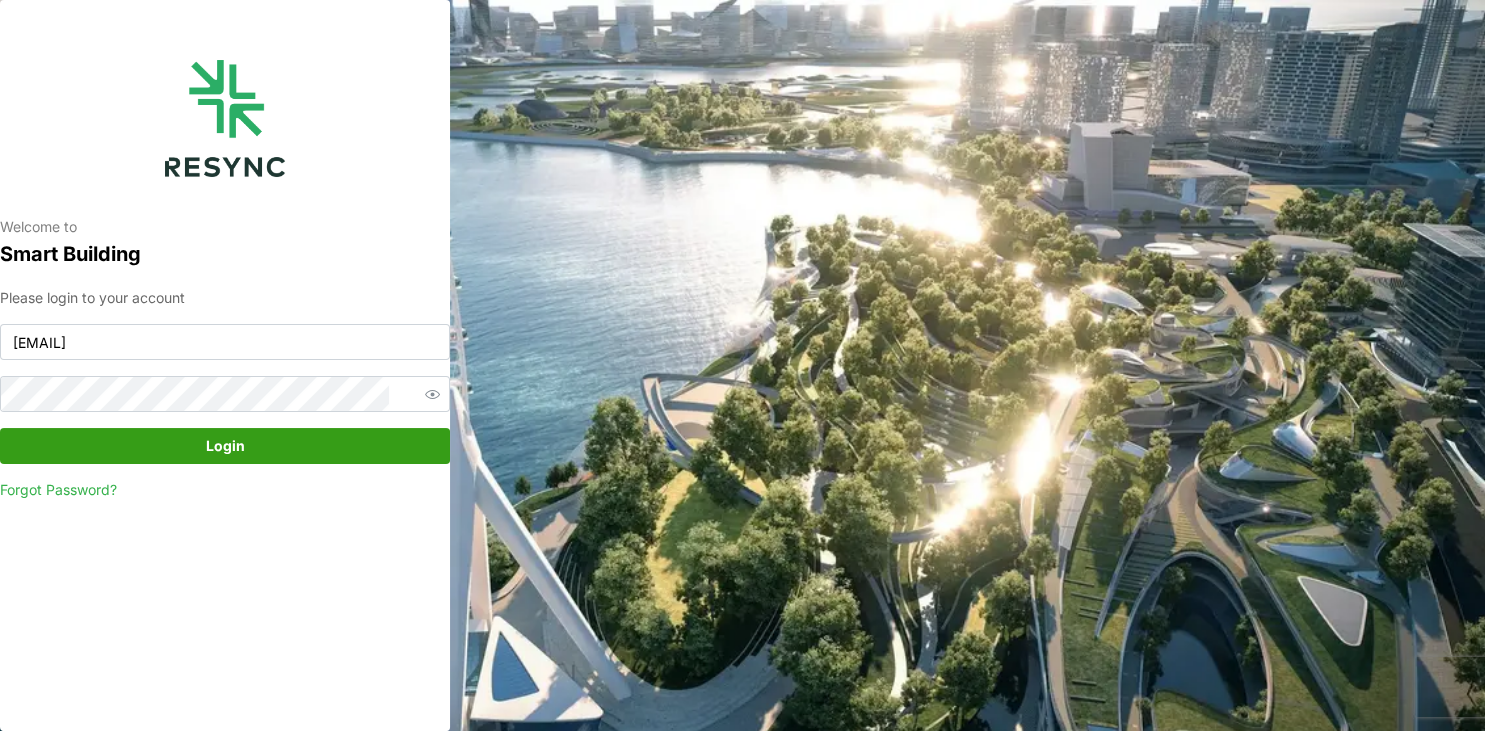 click on "Welcome to Smart Building Please login to your account [EMAIL] Login Forgot Password?" at bounding box center (225, 365) 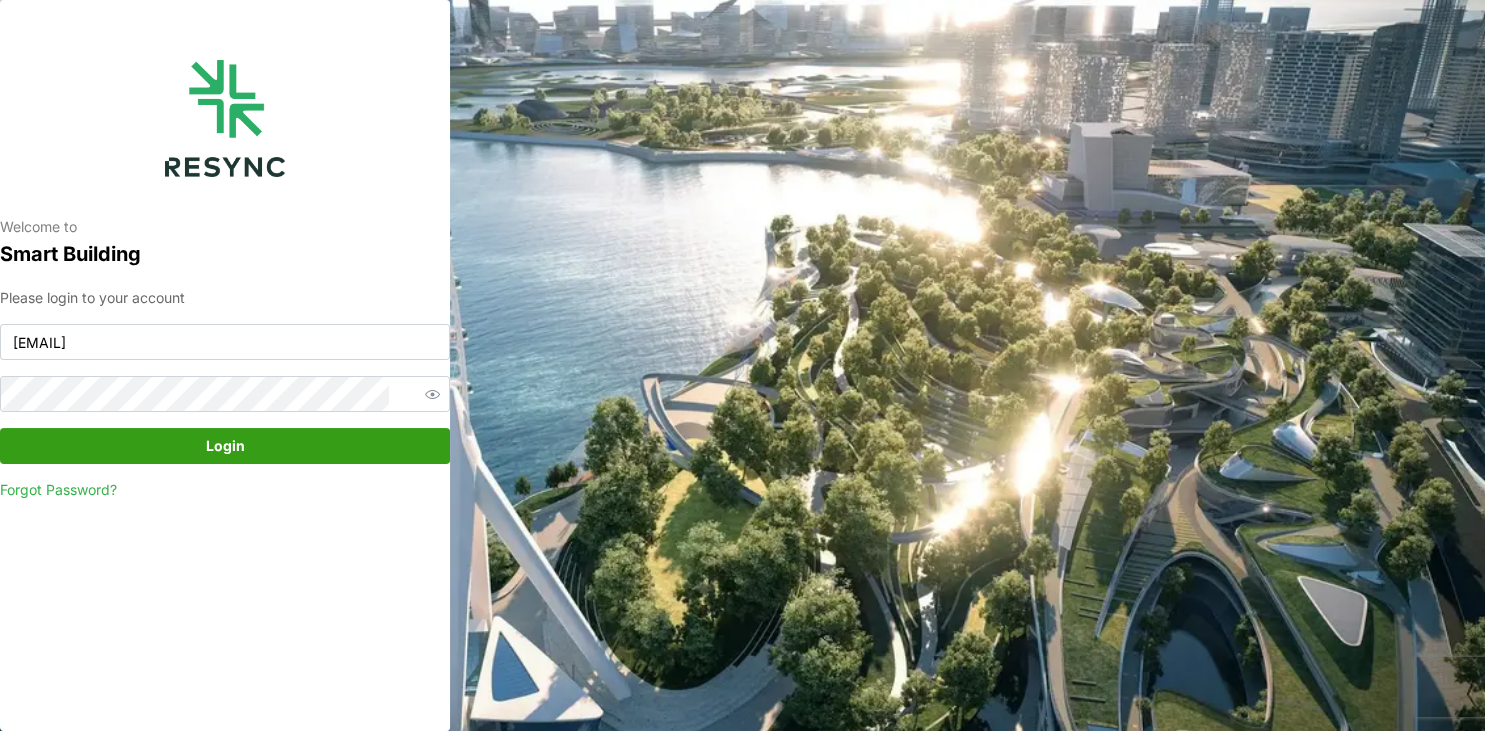 click on "Login" at bounding box center (225, 446) 